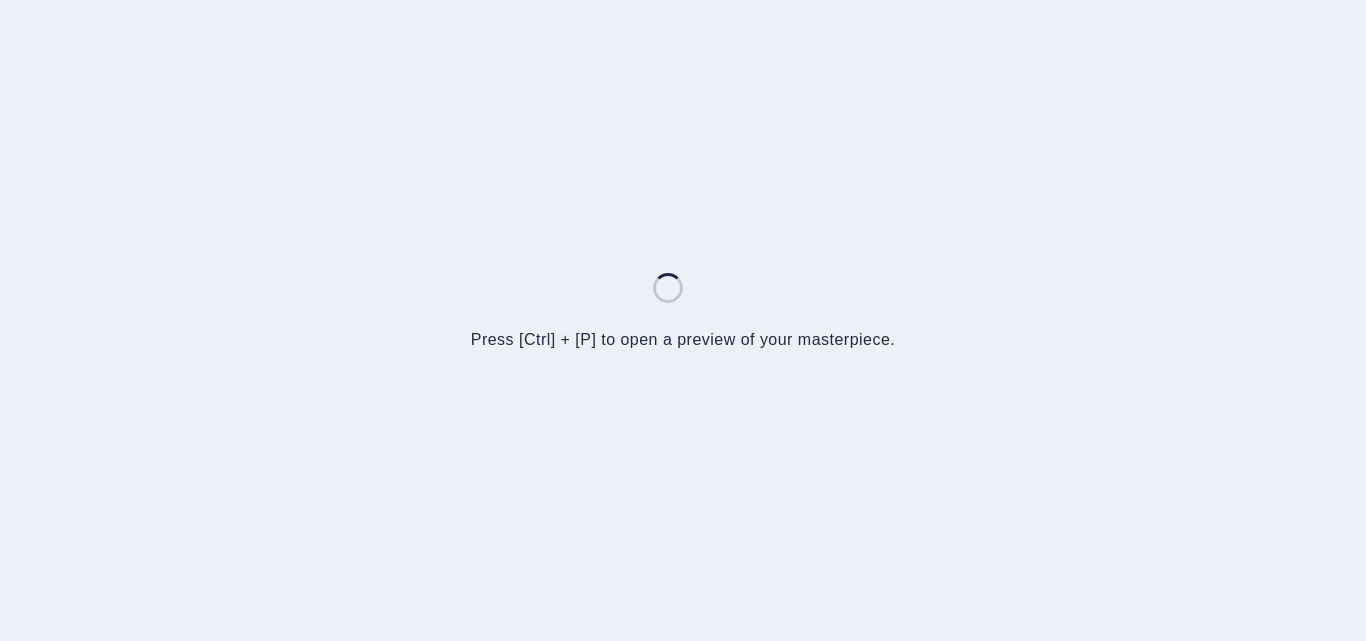 scroll, scrollTop: 0, scrollLeft: 0, axis: both 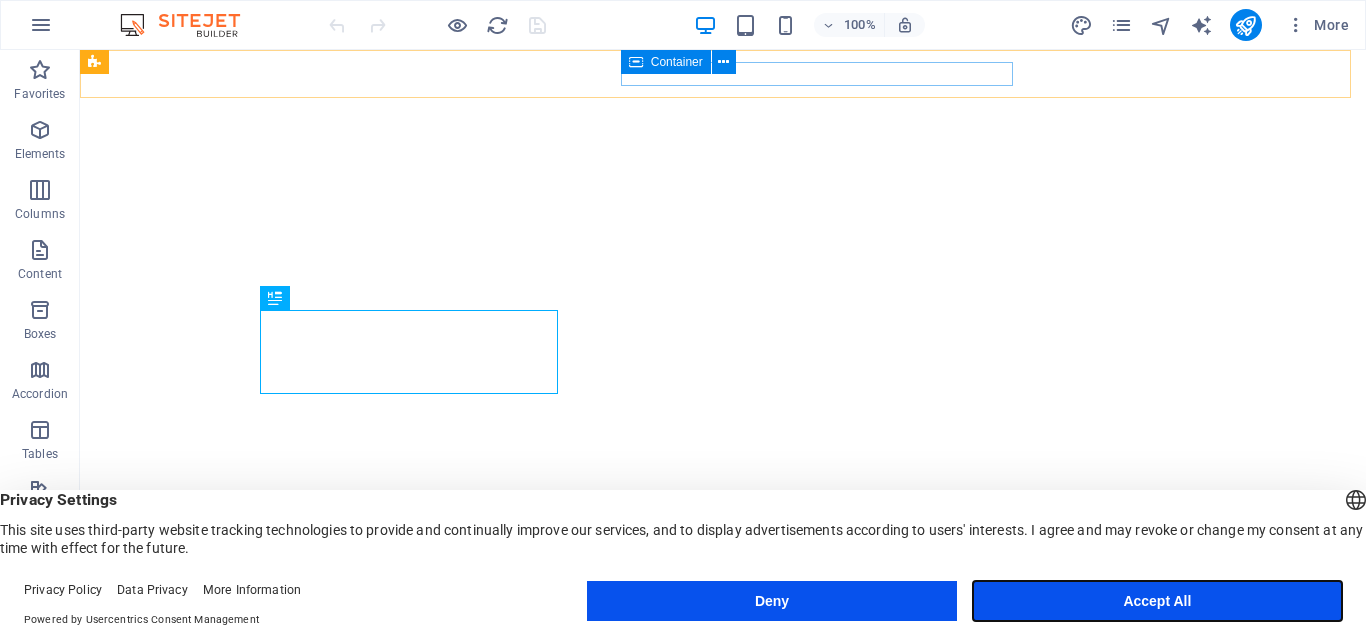 click on "Accept All" at bounding box center [1157, 601] 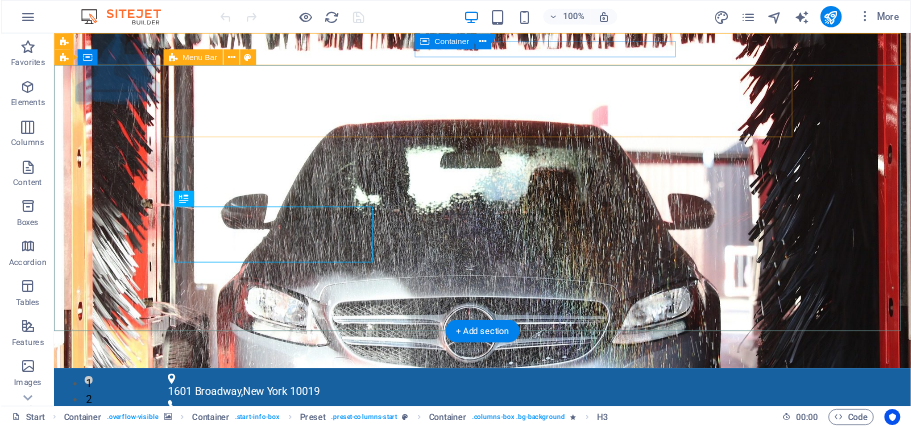scroll, scrollTop: 0, scrollLeft: 0, axis: both 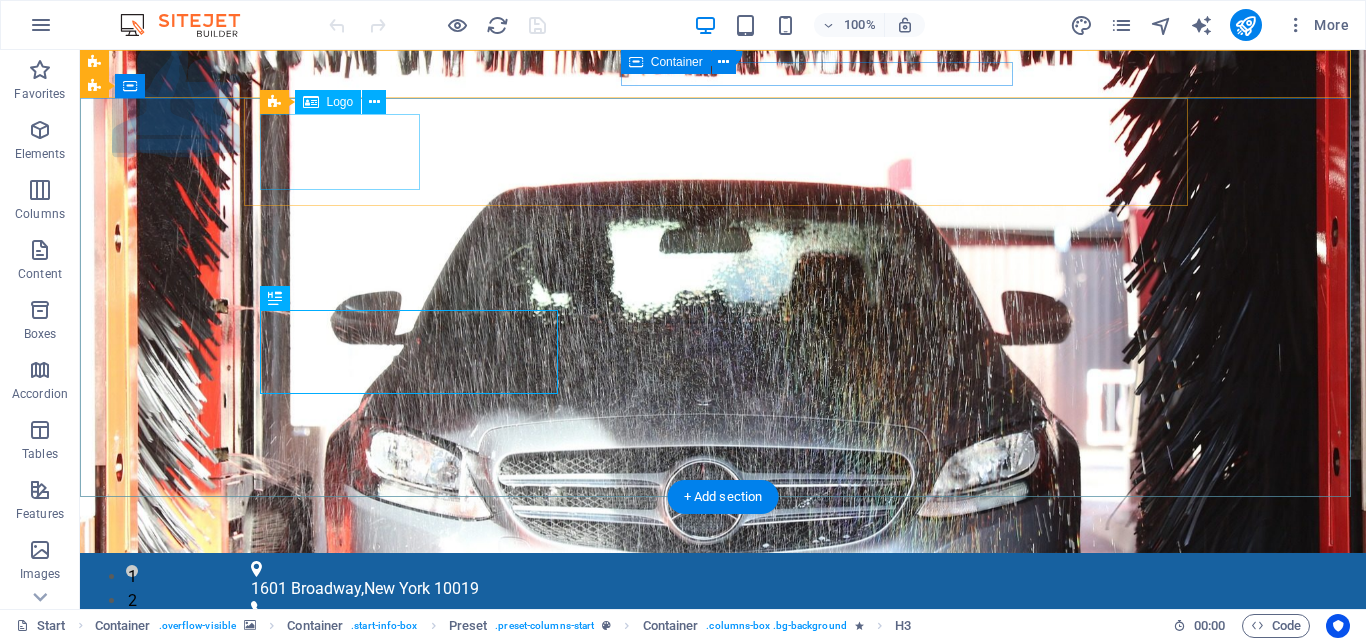 click at bounding box center (723, 826) 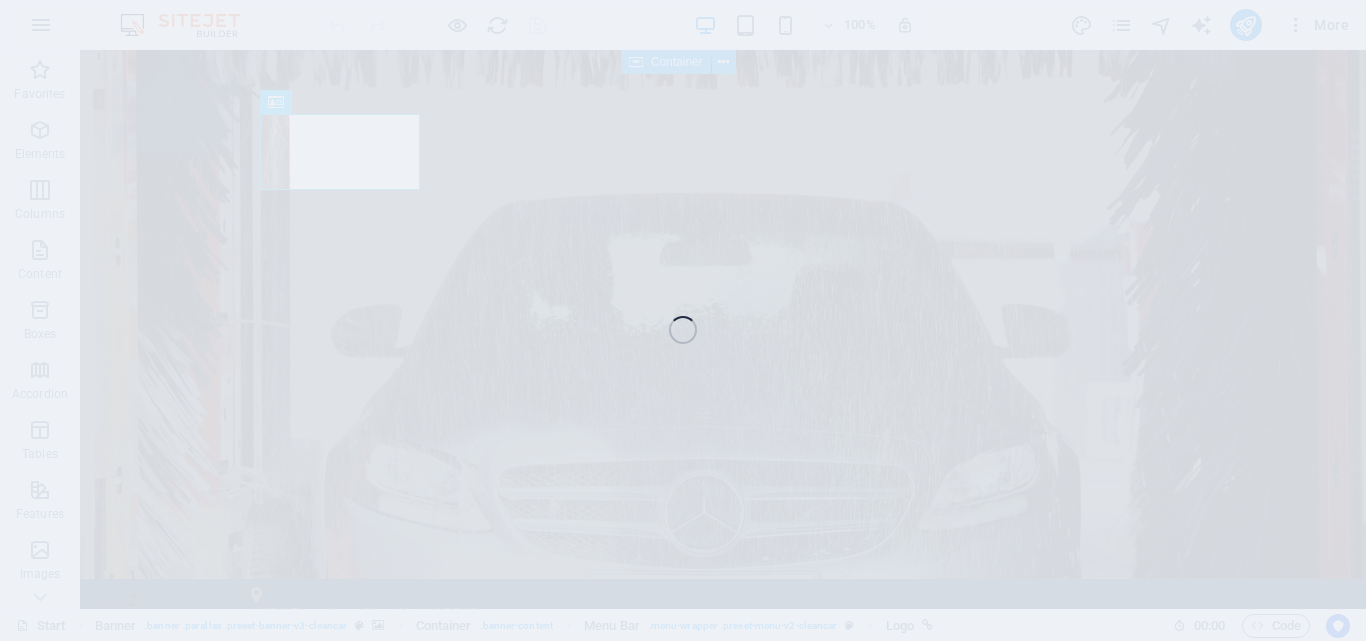 select on "px" 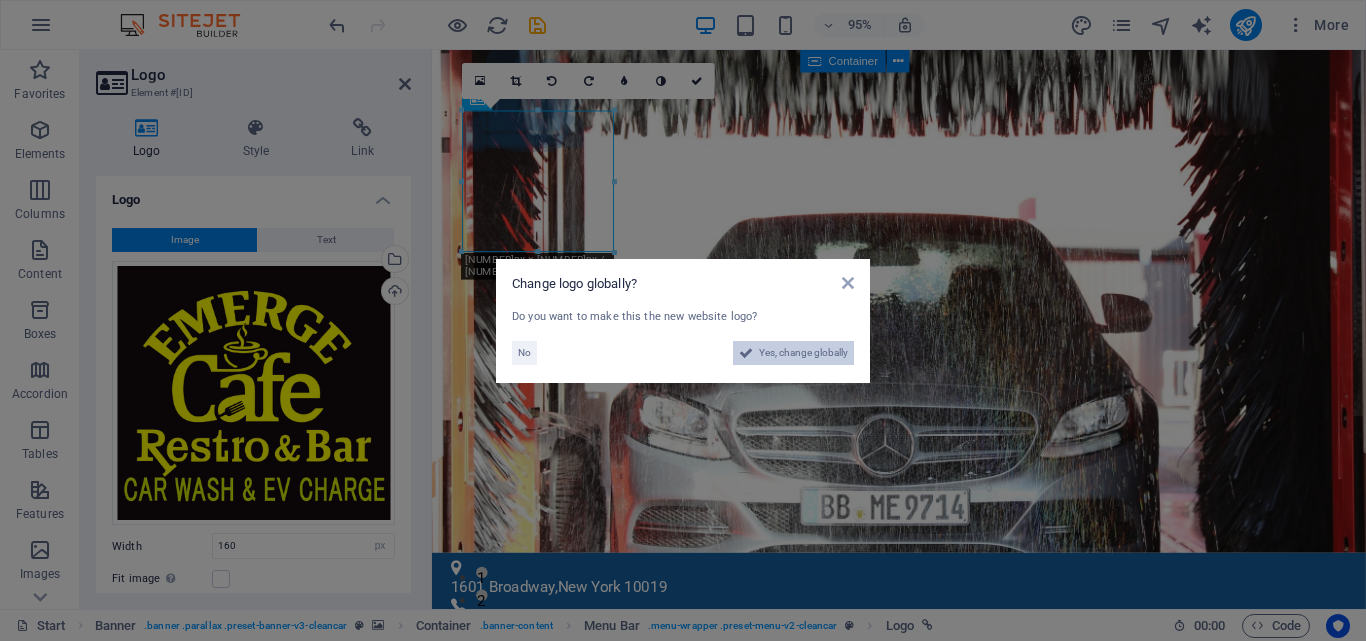 click on "Yes, change globally" at bounding box center [803, 353] 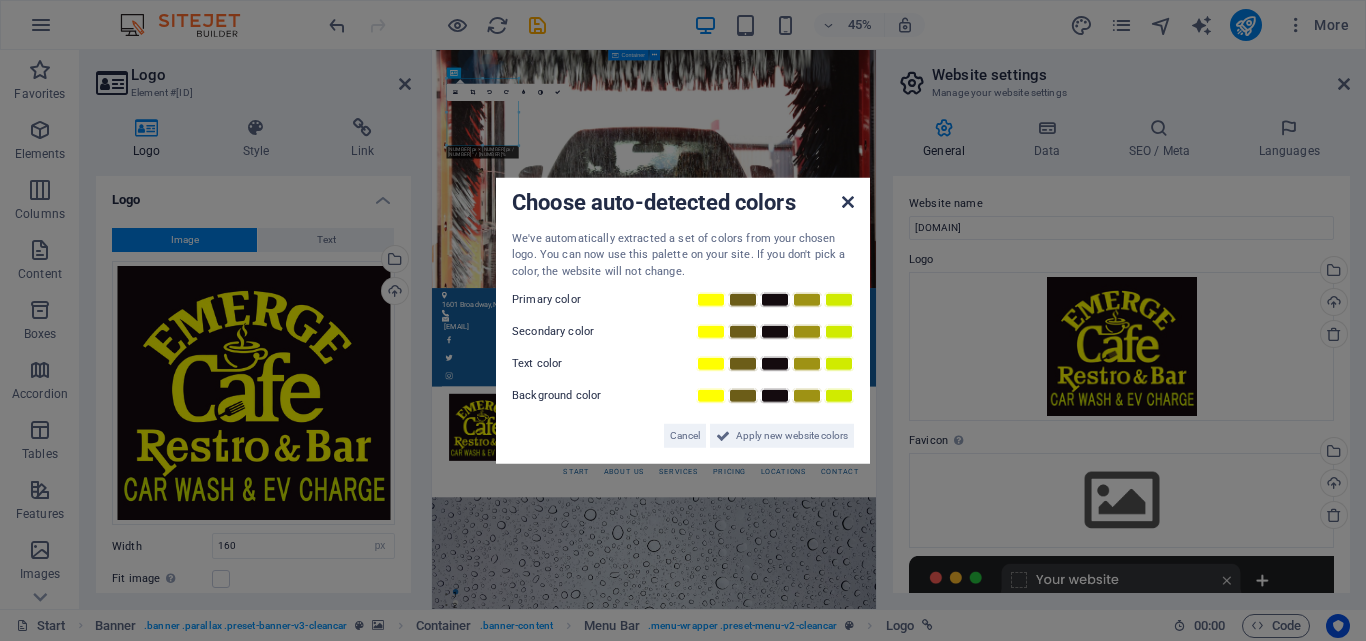 click at bounding box center (848, 201) 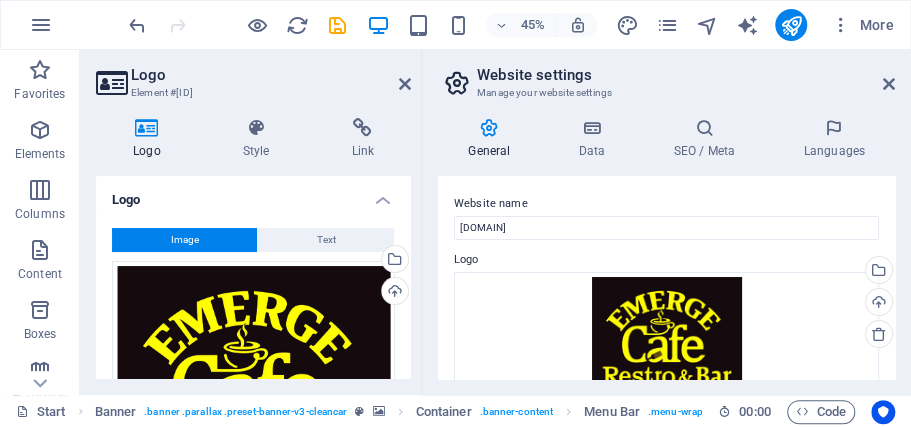 scroll, scrollTop: 258, scrollLeft: 0, axis: vertical 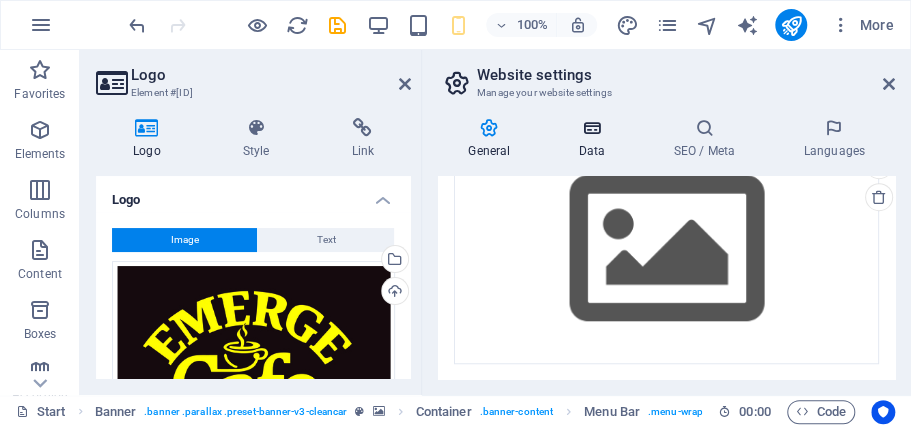 click on "Data" at bounding box center (595, 139) 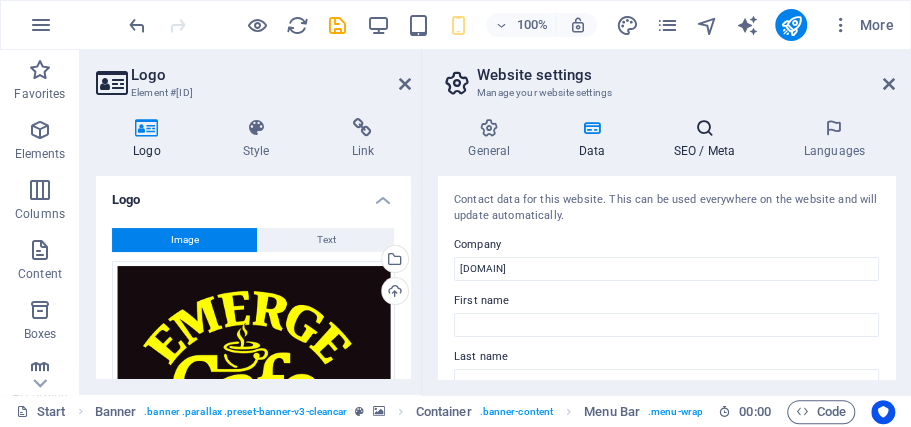 click at bounding box center (704, 128) 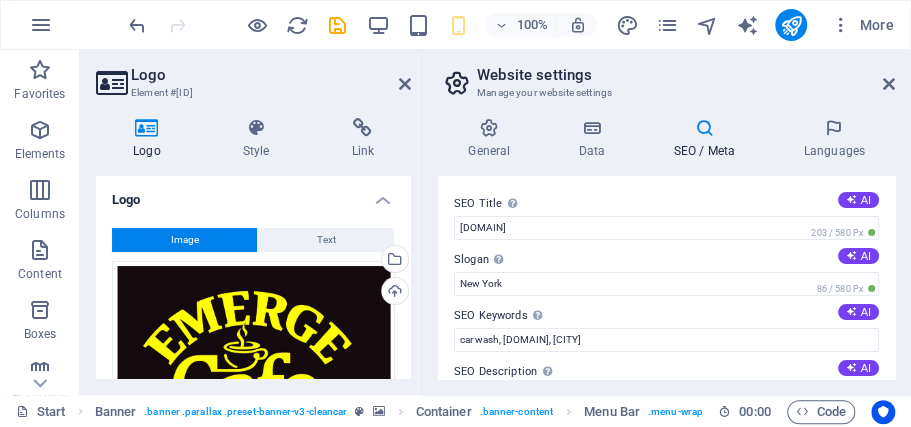 click on "Website settings" at bounding box center [686, 75] 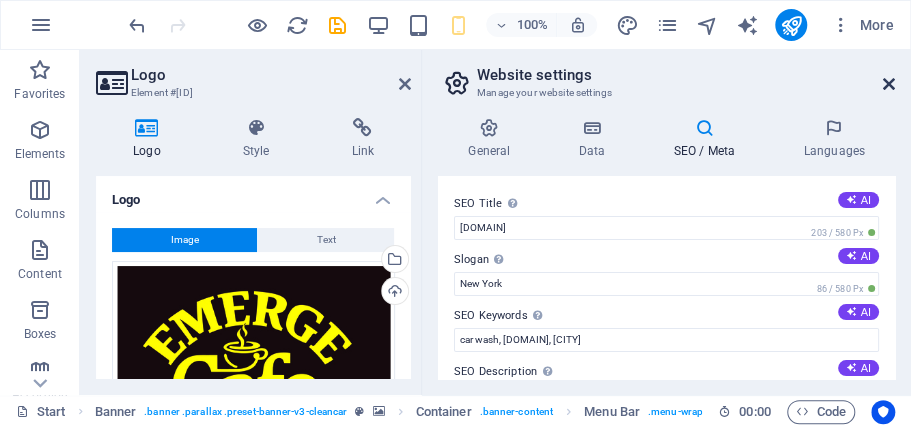 click at bounding box center [889, 84] 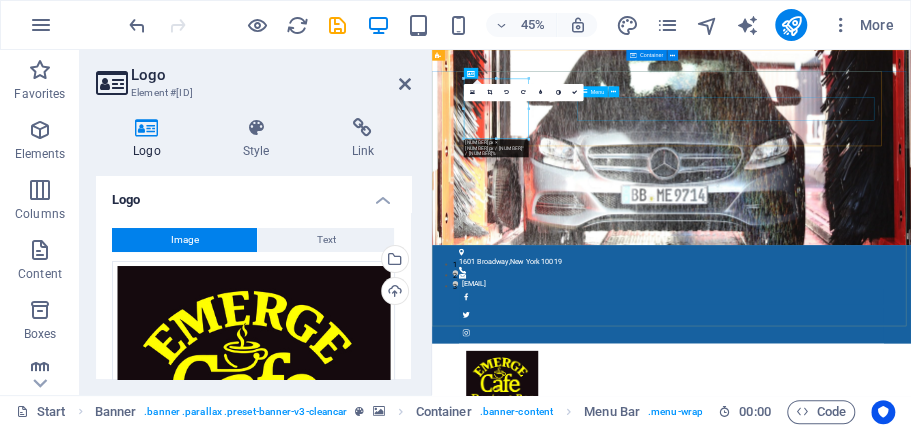 scroll, scrollTop: 0, scrollLeft: 0, axis: both 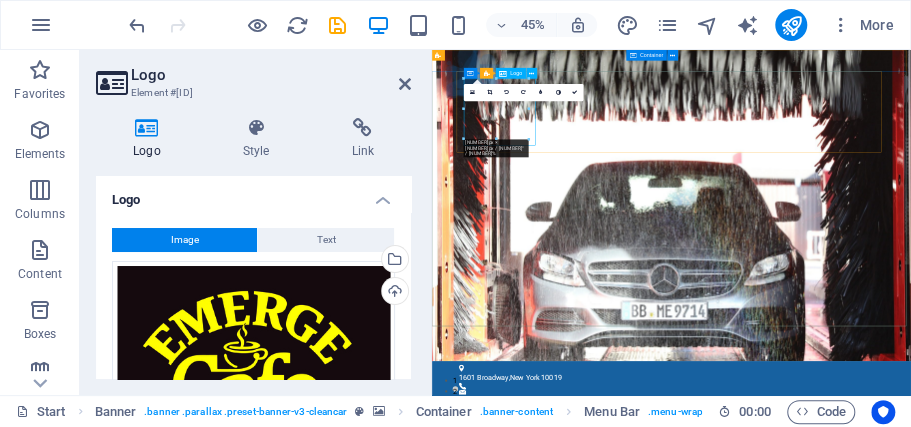 click at bounding box center (964, 1050) 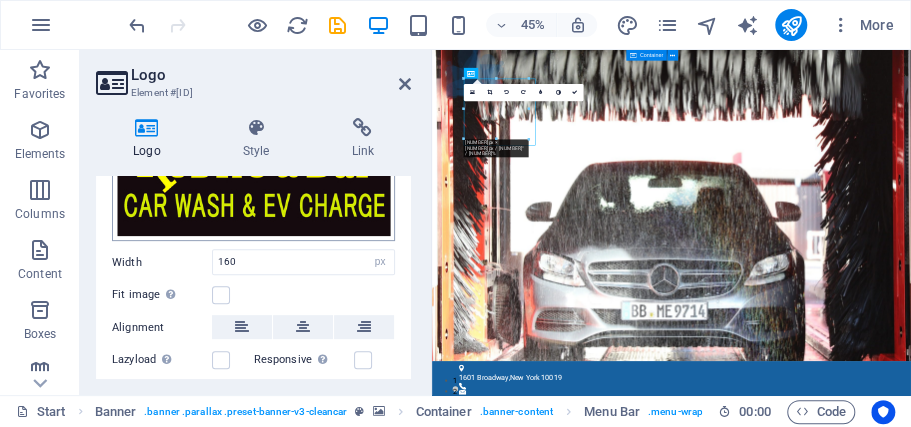 scroll, scrollTop: 267, scrollLeft: 0, axis: vertical 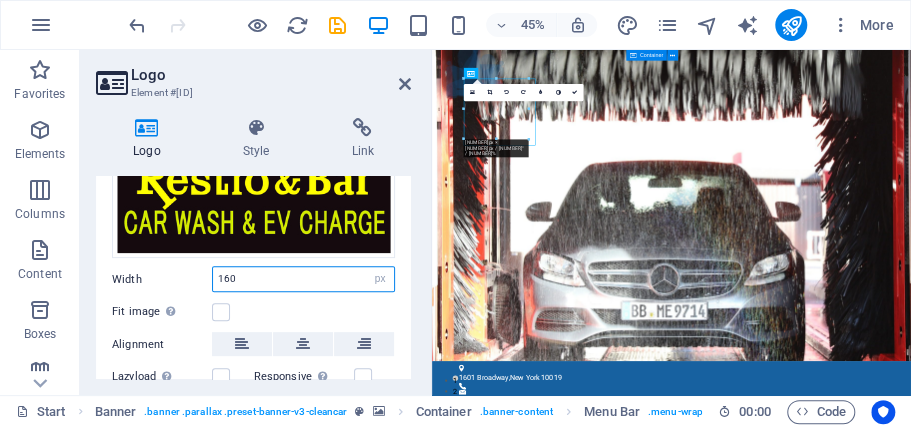 click on "160" at bounding box center (303, 279) 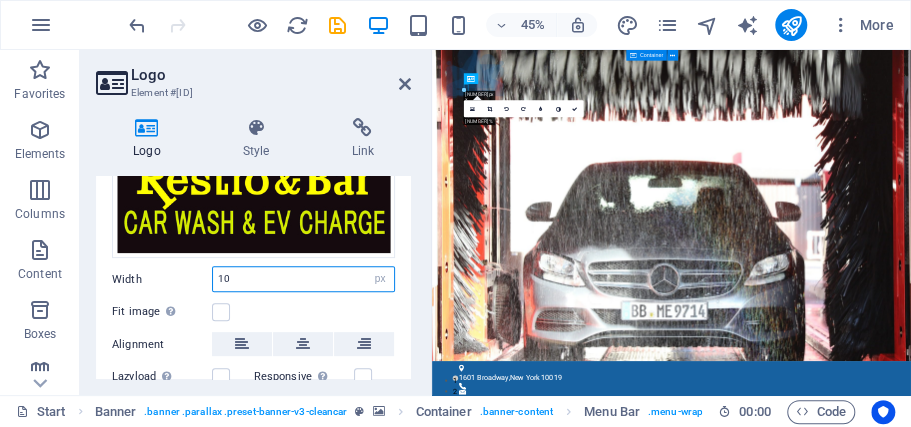 type on "1" 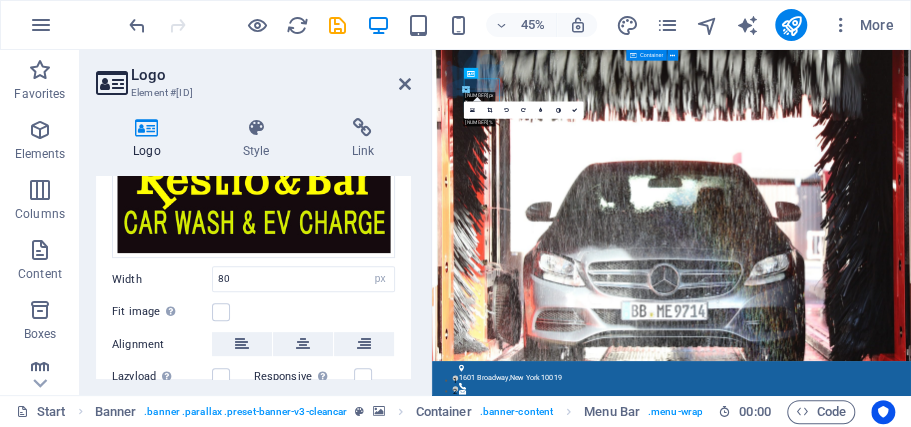 click on "Image Text Drag files here, click to choose files or select files from Files or our free stock photos & videos Select files from the file manager, stock photos, or upload file(s) Upload Width 80 Default auto px rem % em vh vw Fit image Automatically fit image to a fixed width and height Height Default auto px Alignment Lazyload Loading images after the page loads improves page speed. Responsive Automatically load retina image and smartphone optimized sizes. Lightbox Use as headline The image will be wrapped in an H1 headline tag. Useful for giving alternative text the weight of an H1 headline, e.g. for the logo. Leave unchecked if uncertain. Optimized Images are compressed to improve page speed. Position Direction Custom X offset 50 px rem % vh vw Y offset 50 px rem % vh vw Edit design" at bounding box center [253, 207] 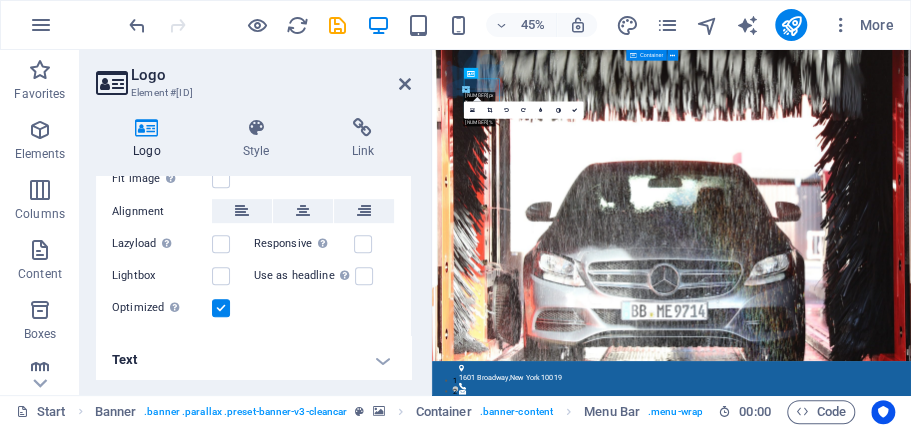 scroll, scrollTop: 267, scrollLeft: 0, axis: vertical 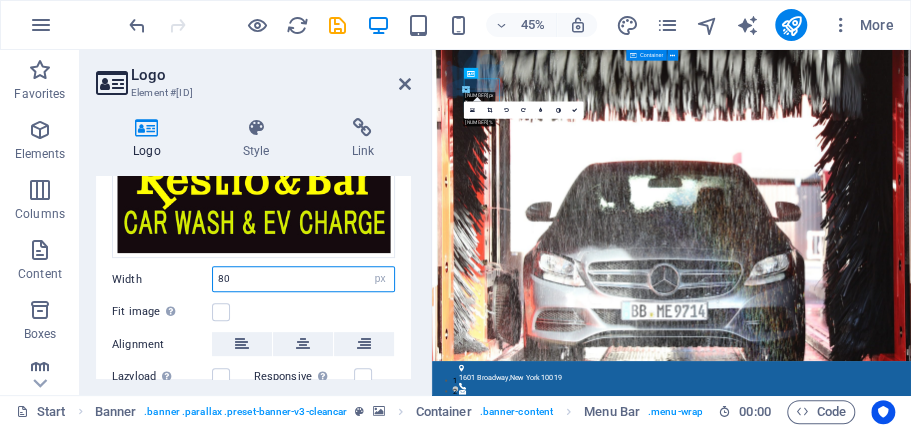 click on "80" at bounding box center [303, 279] 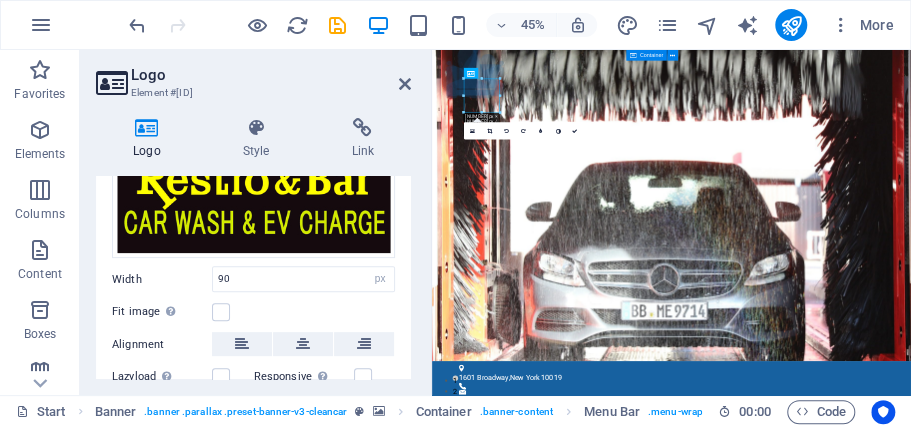 click on "Image Text Drag files here, click to choose files or select files from Files or our free stock photos & videos Select files from the file manager, stock photos, or upload file(s) Upload Width 90 Default auto px rem % em vh vw Fit image Automatically fit image to a fixed width and height Height Default auto px Alignment Lazyload Loading images after the page loads improves page speed. Responsive Automatically load retina image and smartphone optimized sizes. Lightbox Use as headline The image will be wrapped in an H1 headline tag. Useful for giving alternative text the weight of an H1 headline, e.g. for the logo. Leave unchecked if uncertain. Optimized Images are compressed to improve page speed. Position Direction Custom X offset 50 px rem % vh vw Y offset 50 px rem % vh vw Edit design" at bounding box center (253, 207) 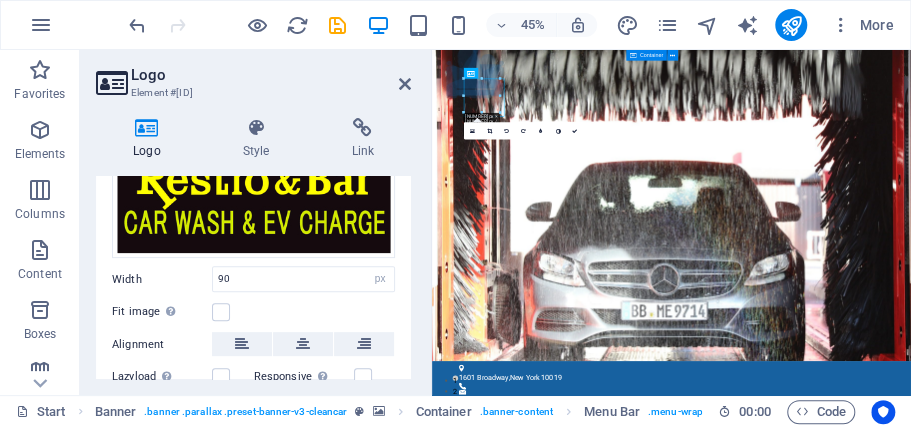 click on "Image Text Drag files here, click to choose files or select files from Files or our free stock photos & videos Select files from the file manager, stock photos, or upload file(s) Upload Width 90 Default auto px rem % em vh vw Fit image Automatically fit image to a fixed width and height Height Default auto px Alignment Lazyload Loading images after the page loads improves page speed. Responsive Automatically load retina image and smartphone optimized sizes. Lightbox Use as headline The image will be wrapped in an H1 headline tag. Useful for giving alternative text the weight of an H1 headline, e.g. for the logo. Leave unchecked if uncertain. Optimized Images are compressed to improve page speed. Position Direction Custom X offset 50 px rem % vh vw Y offset 50 px rem % vh vw Edit design" at bounding box center [253, 207] 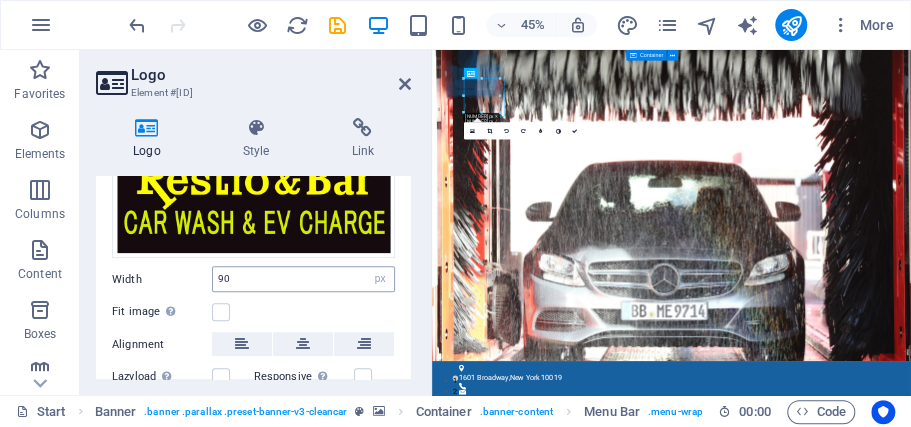 drag, startPoint x: 289, startPoint y: 260, endPoint x: 291, endPoint y: 271, distance: 11.18034 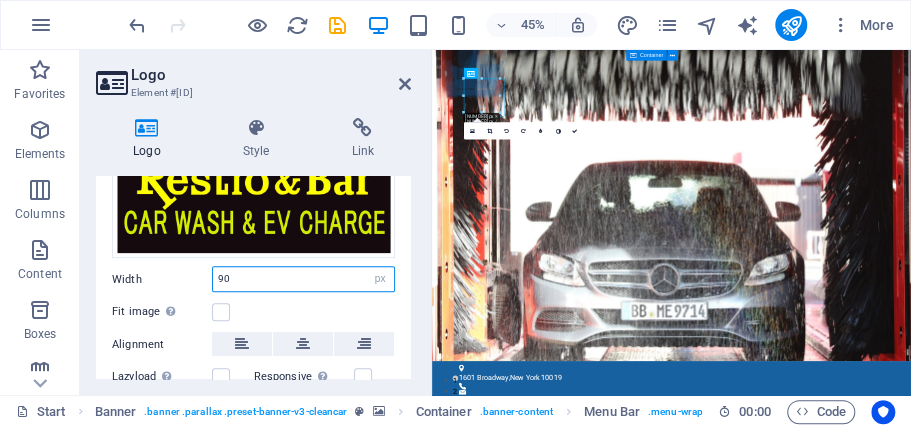 click on "90" at bounding box center (303, 279) 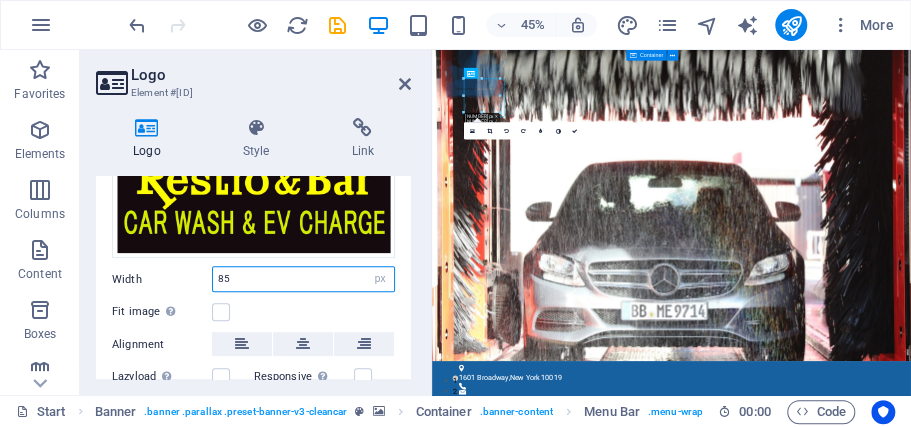 type on "85" 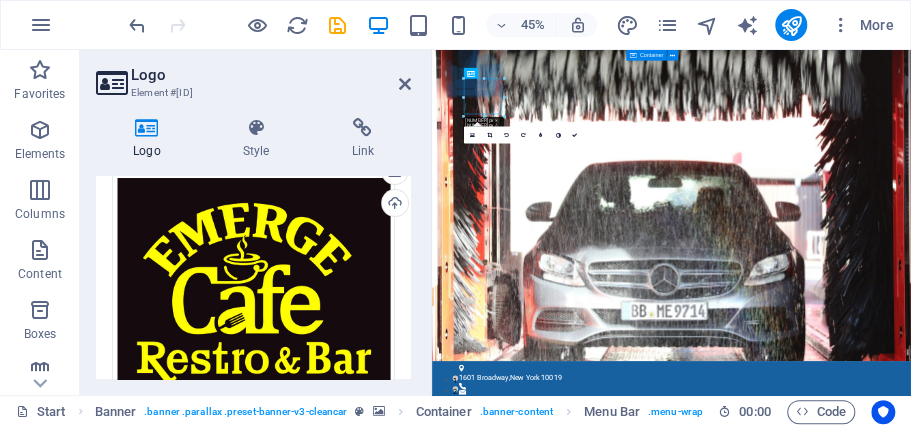 scroll, scrollTop: 288, scrollLeft: 0, axis: vertical 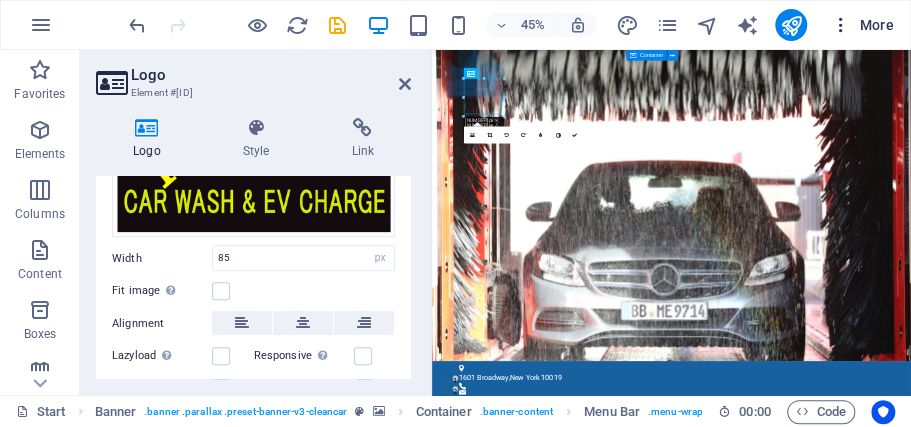 click at bounding box center (841, 25) 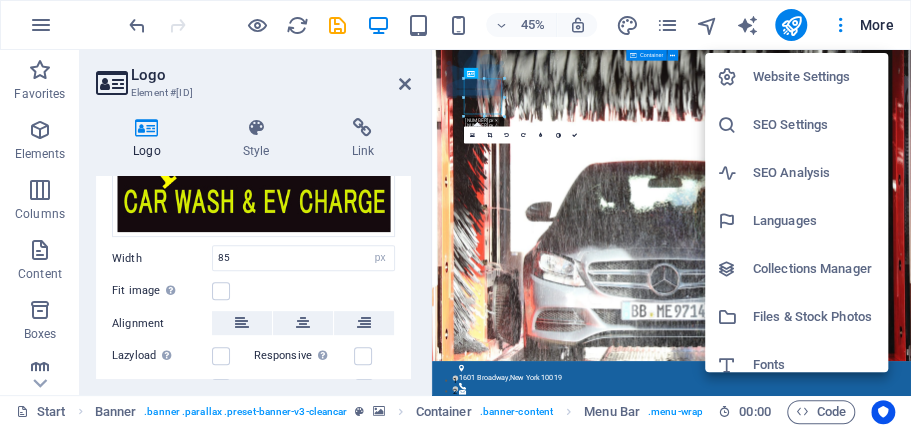 click at bounding box center (455, 213) 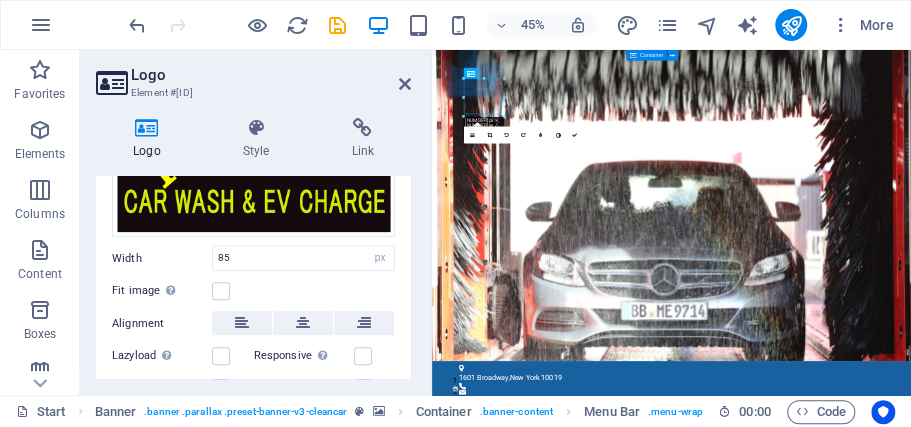 click on "More" at bounding box center (862, 25) 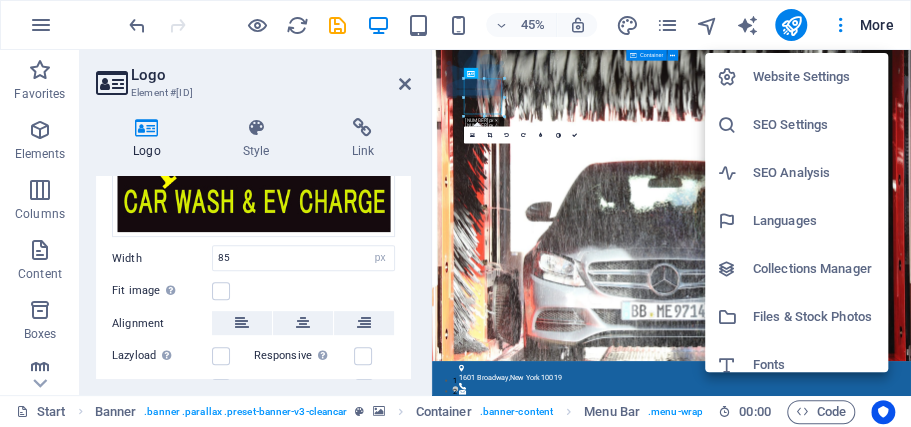 click at bounding box center (455, 213) 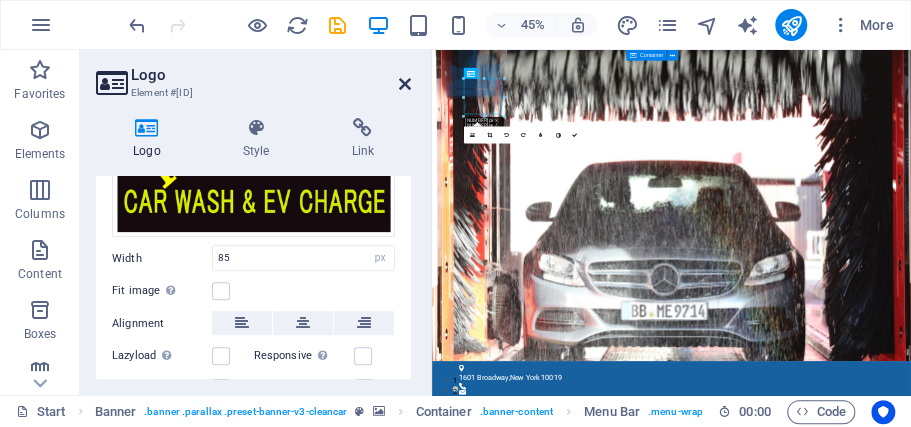 click at bounding box center [405, 84] 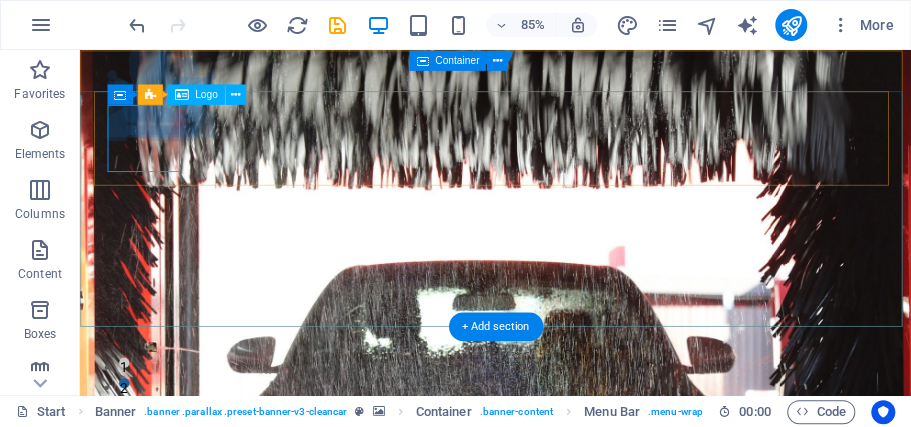 click at bounding box center [569, 1015] 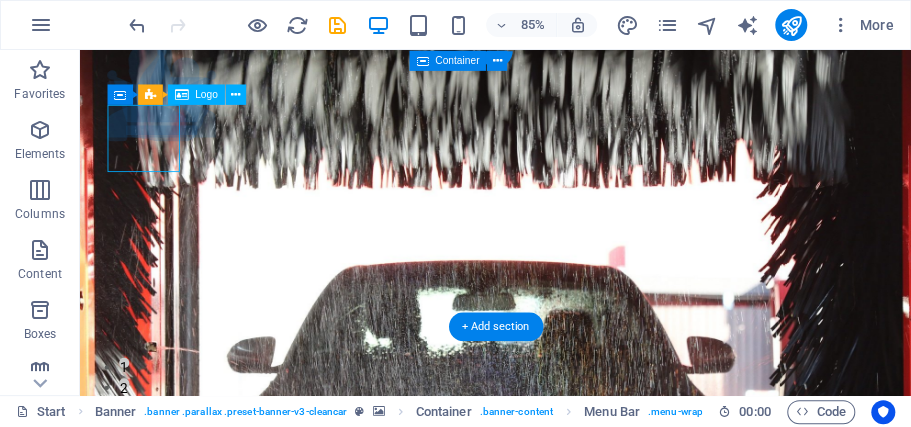 drag, startPoint x: 151, startPoint y: 166, endPoint x: 167, endPoint y: 133, distance: 36.67424 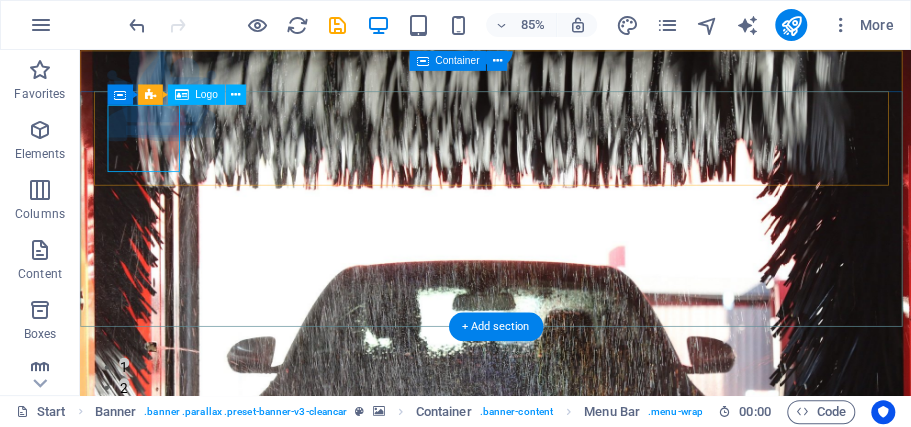 click at bounding box center [569, 1015] 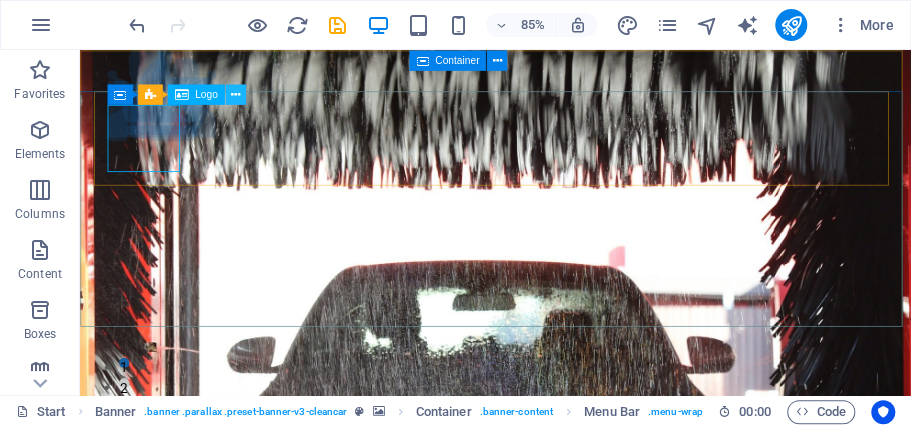 click at bounding box center [235, 94] 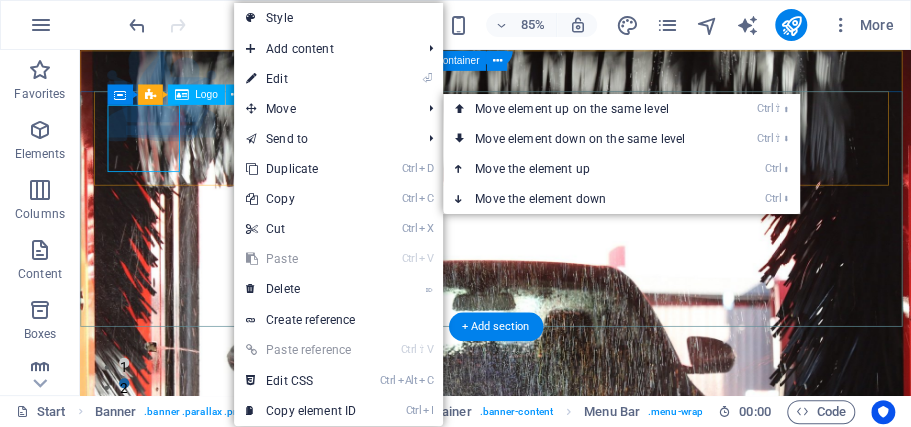 click at bounding box center (569, 1015) 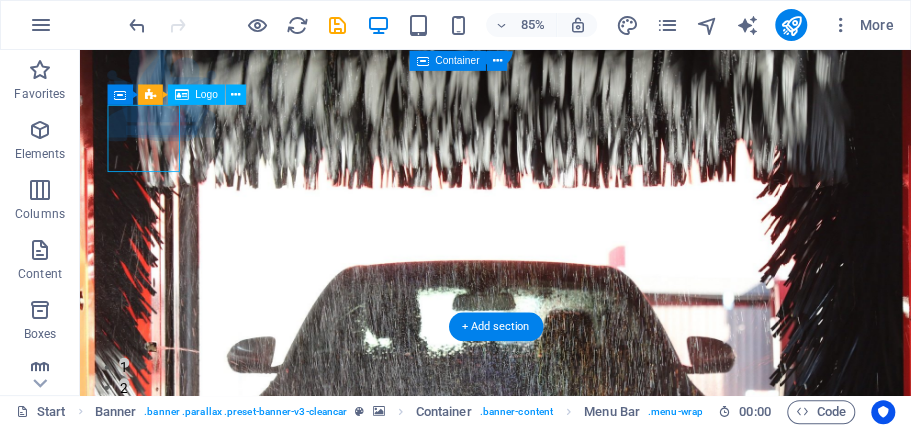 click at bounding box center (569, 1015) 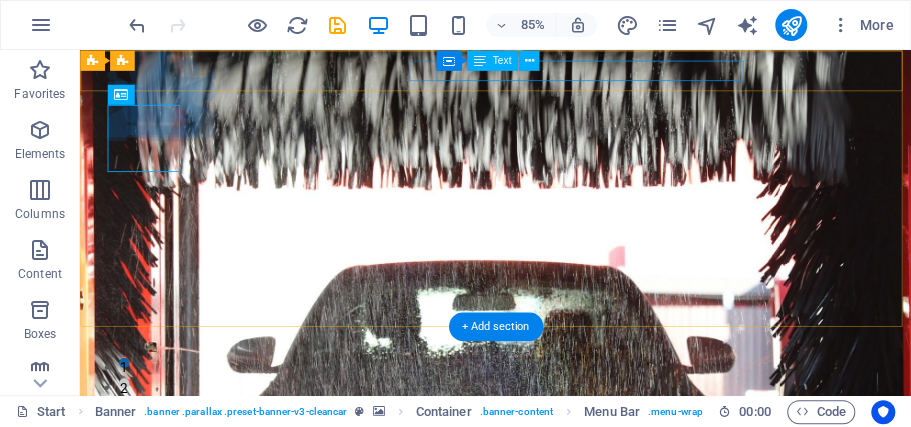 click on "[EMAIL]" at bounding box center [564, 828] 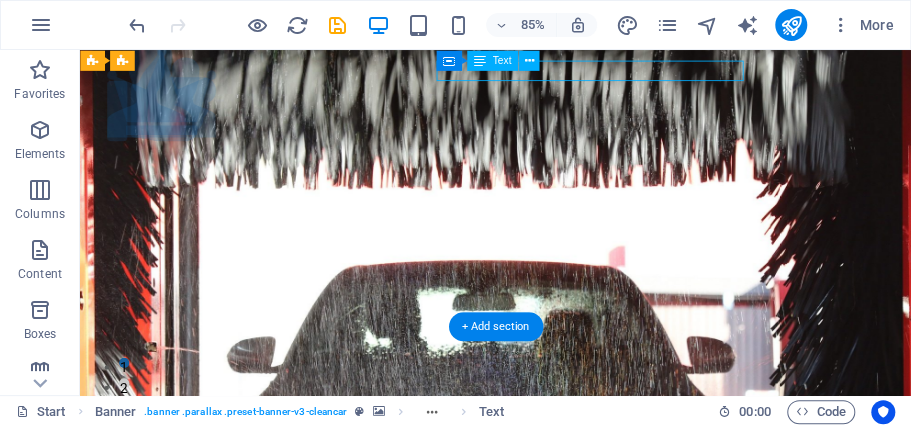click on "[EMAIL]" at bounding box center (564, 828) 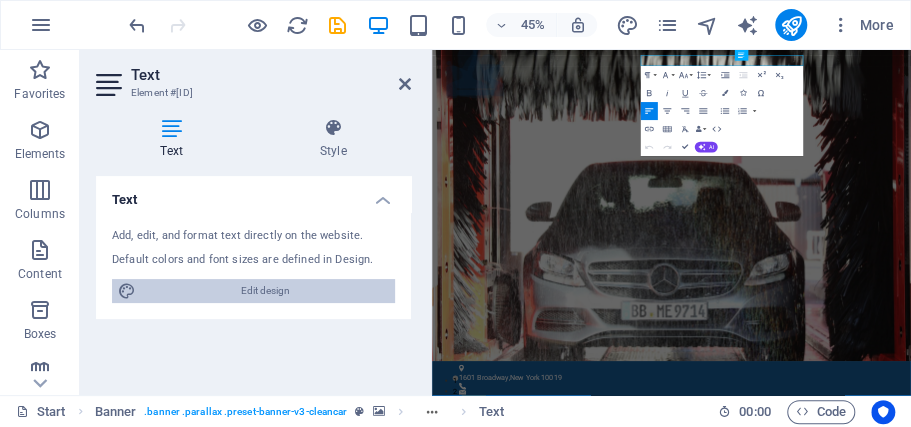 click on "Edit design" at bounding box center (265, 291) 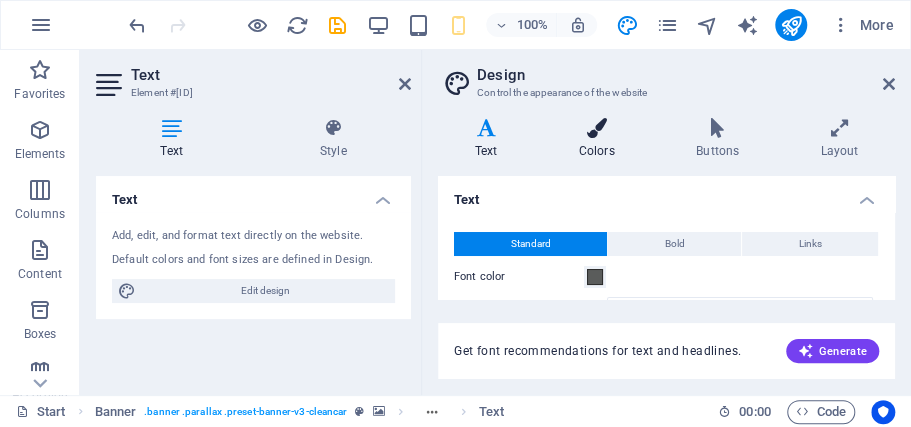 click on "Colors" at bounding box center [600, 139] 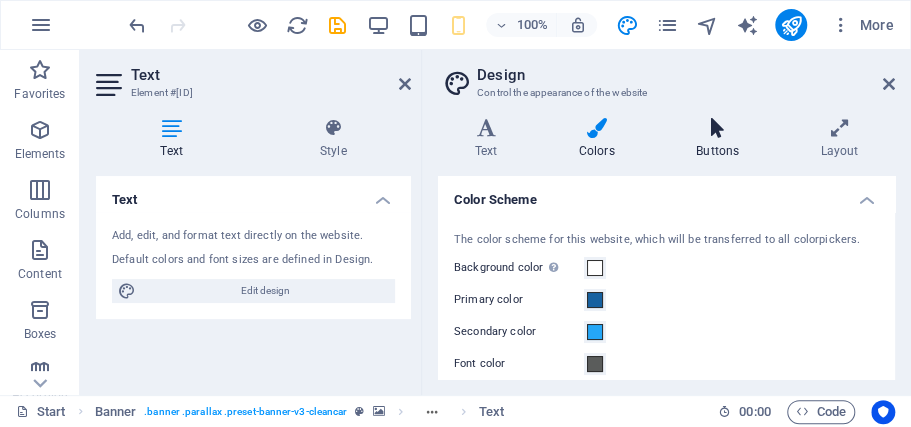 scroll, scrollTop: 0, scrollLeft: 0, axis: both 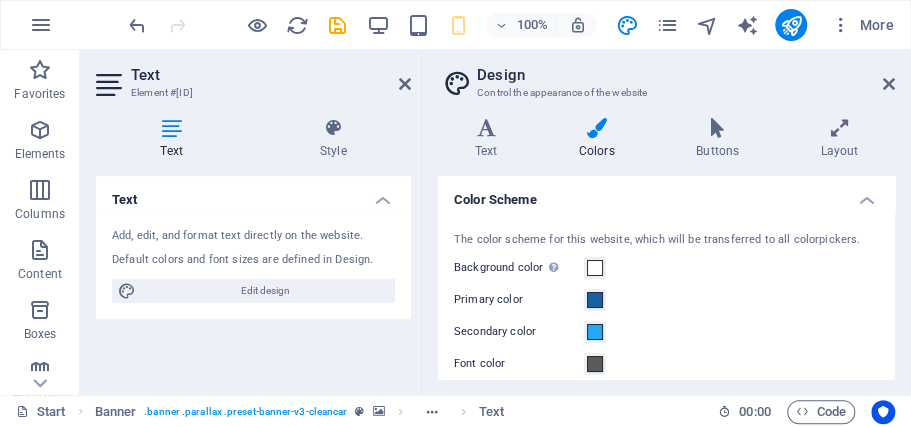 click on "Text  Colors  Buttons  Layout Text Standard Bold Links Font color Font Roboto Font size 16 rem px Line height 1.5 Font weight To display the font weight correctly, it may need to be enabled.  Manage Fonts Thin, 100 Extra-light, 200 Light, 300 Regular, 400 Medium, 500 Semi-bold, 600 Bold, 700 Extra-bold, 800 Black, 900 Letter spacing 0 rem px Font style Text transform Tt TT tt Text align Font weight To display the font weight correctly, it may need to be enabled.  Manage Fonts Thin, 100 Extra-light, 200 Light, 300 Regular, 400 Medium, 500 Semi-bold, 600 Bold, 700 Extra-bold, 800 Black, 900 Default Hover / Active Font color Font color Decoration None Decoration None Transition duration 0.3 s Transition function Ease Ease In Ease Out Ease In/Ease Out Linear Headlines All H1 / Textlogo H2 H3 H4 H5 H6 Font color Font Open Sans Line height 1.5 Font weight To display the font weight correctly, it may need to be enabled.  Manage Fonts Thin, 100 Extra-light, 200 Light, 300 Regular, 400 Medium, 500 Semi-bold, 600 0 px" at bounding box center [666, 248] 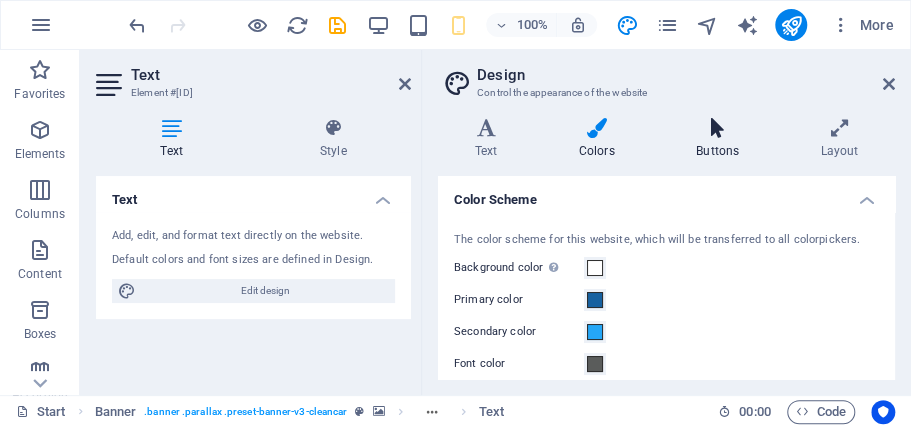 click on "Buttons" at bounding box center [721, 139] 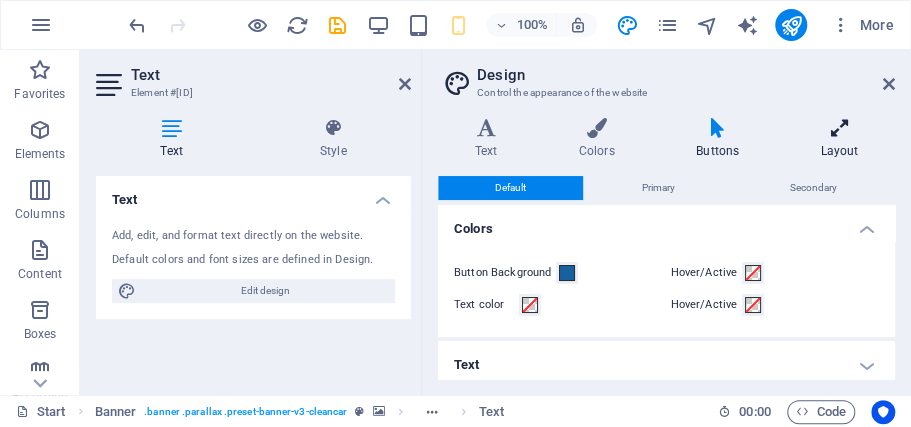click at bounding box center [839, 128] 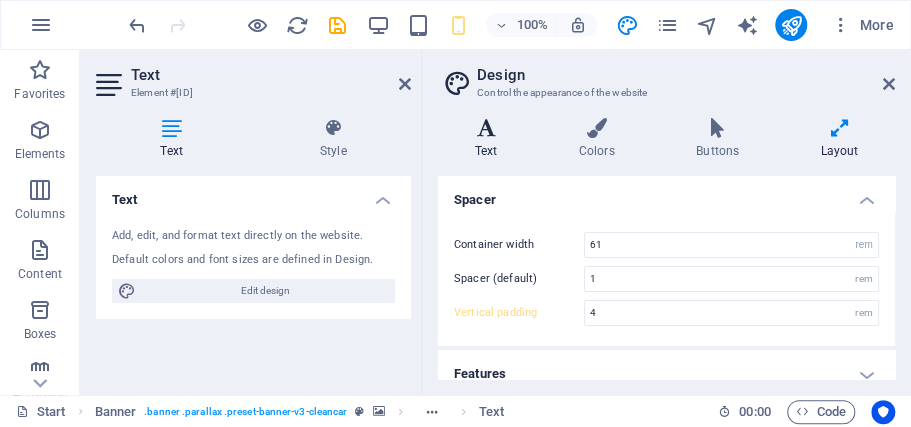 click at bounding box center (486, 128) 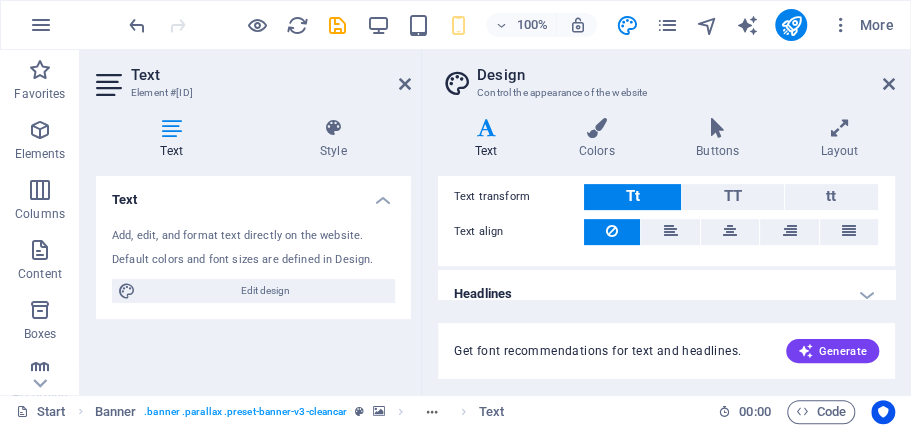 scroll, scrollTop: 328, scrollLeft: 0, axis: vertical 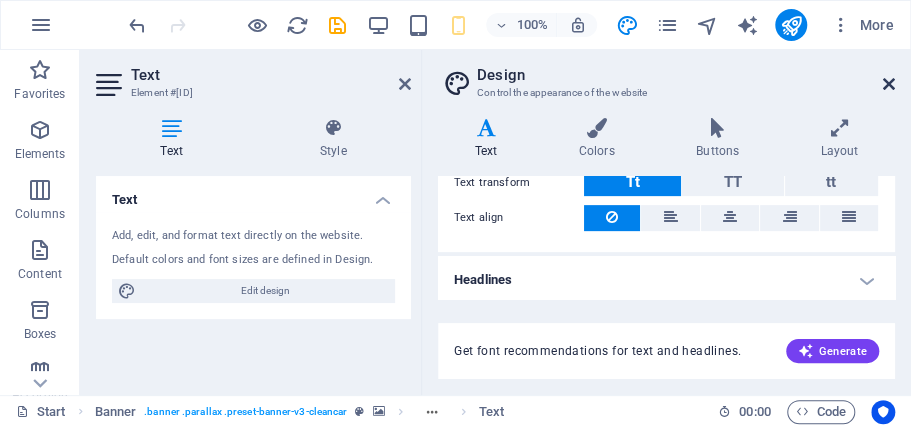 click at bounding box center [889, 84] 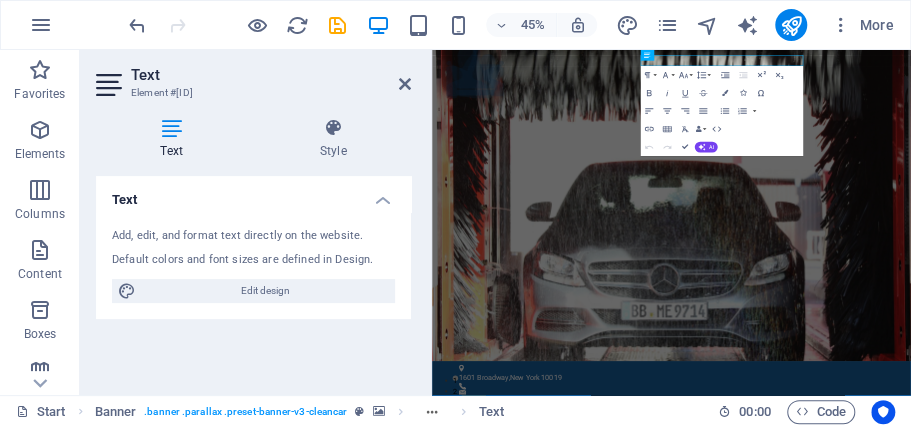 click on "Text" at bounding box center (271, 75) 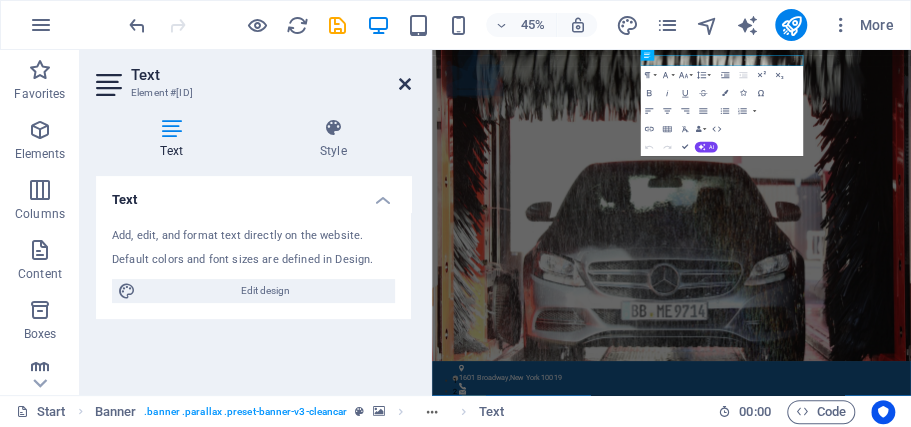 click at bounding box center (405, 84) 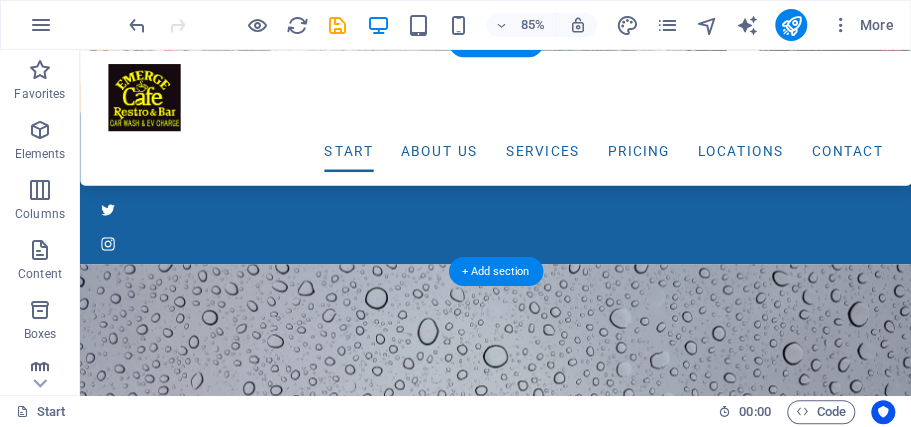 scroll, scrollTop: 0, scrollLeft: 0, axis: both 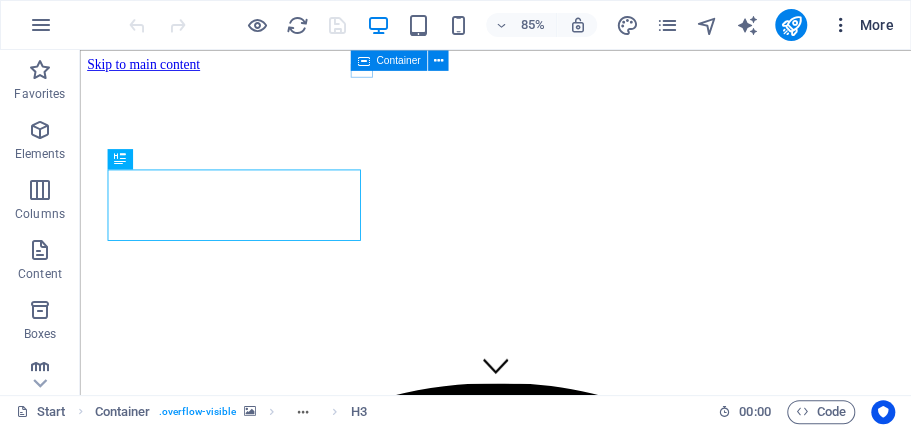 click on "More" at bounding box center [862, 25] 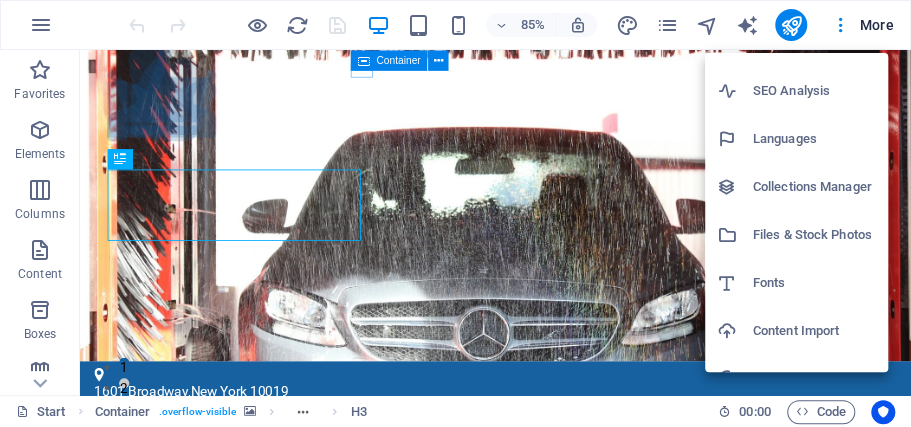 scroll, scrollTop: 0, scrollLeft: 0, axis: both 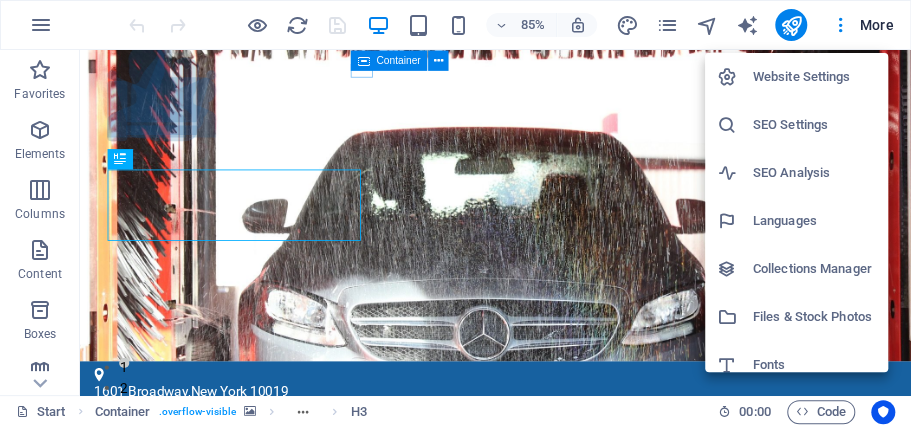 click on "SEO Settings" at bounding box center (814, 125) 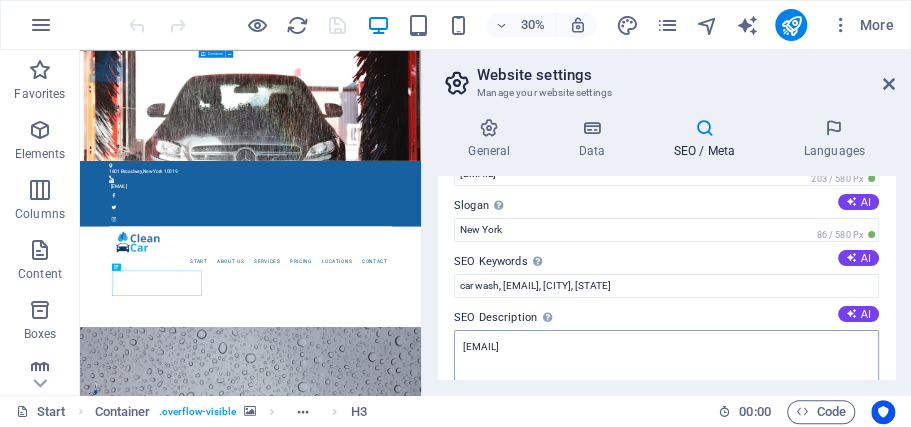 scroll, scrollTop: 133, scrollLeft: 0, axis: vertical 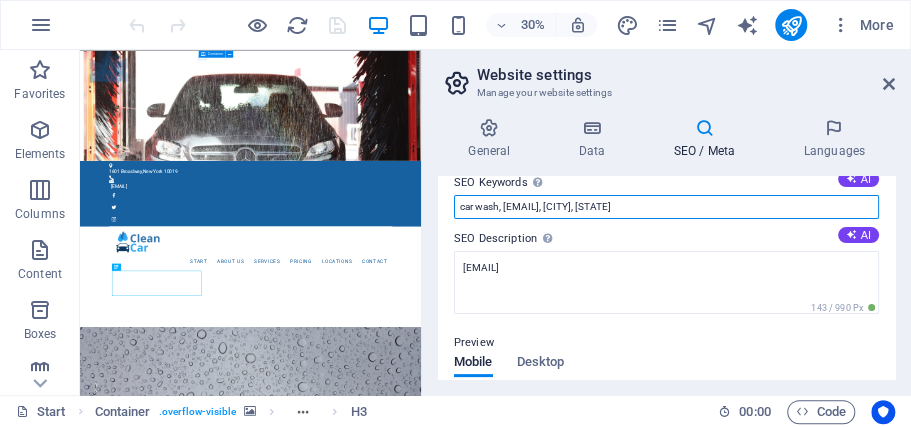 click on "car wash, [EMAIL], [CITY], [STATE]" at bounding box center (666, 207) 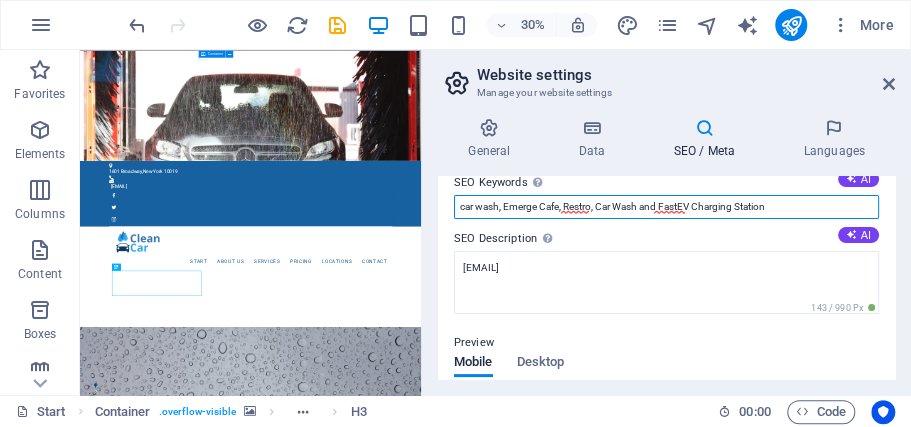 click on "car wash, Emerge Cafe, Restro, Car Wash and FastEV Charging Station" at bounding box center (666, 207) 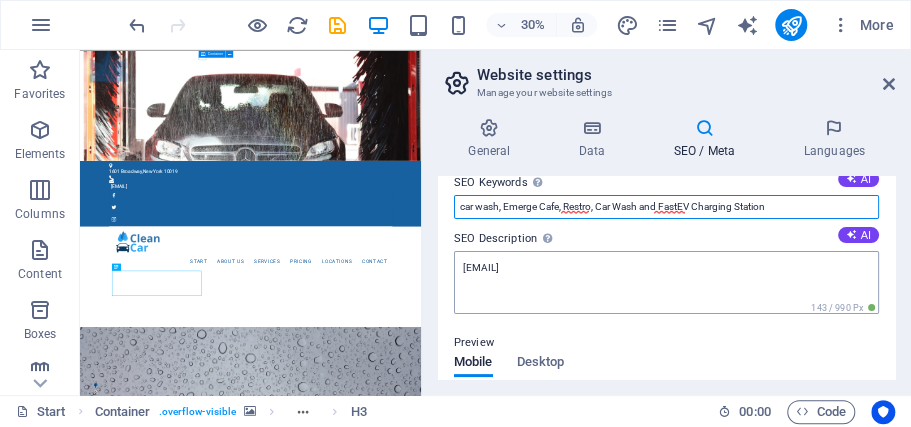 type on "car wash, Emerge Cafe, Restro, Car Wash and FastEV Charging Station" 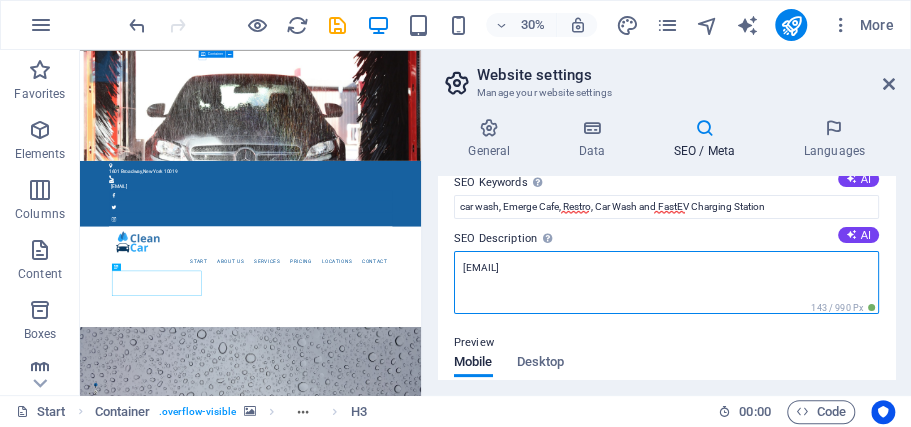 click on "[EMAIL]" at bounding box center (666, 282) 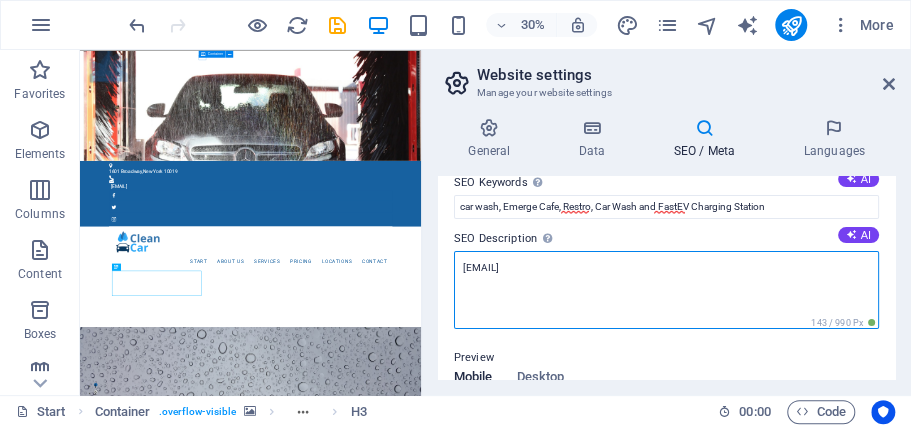 click on "[EMAIL]" at bounding box center (666, 290) 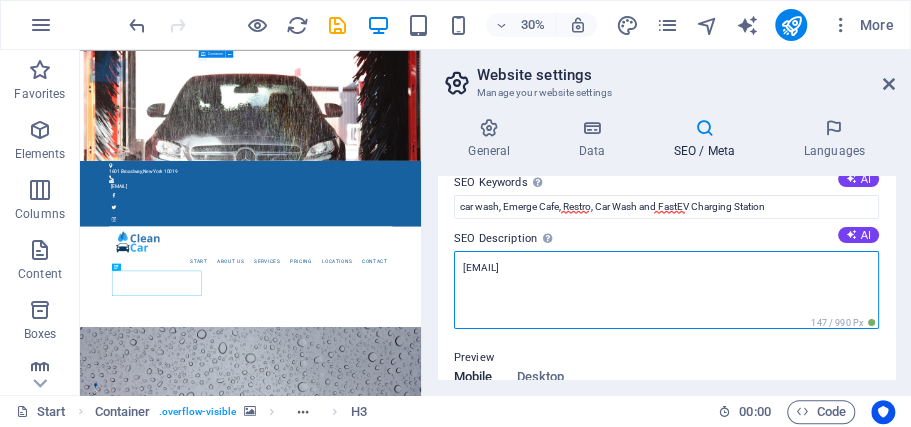 paste on "Emerge Cafe, Restro, Car Wash and FastEV Charging Station" 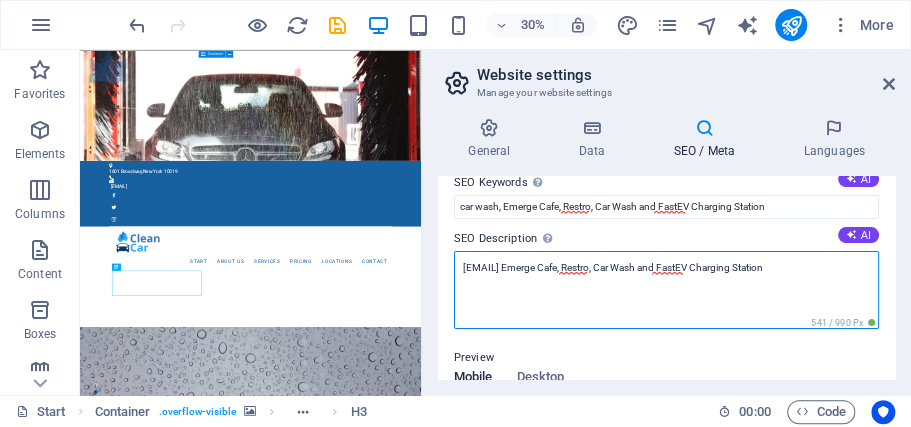 click on "[EMAIL] Emerge Cafe, Restro, Car Wash and FastEV Charging Station" at bounding box center (666, 290) 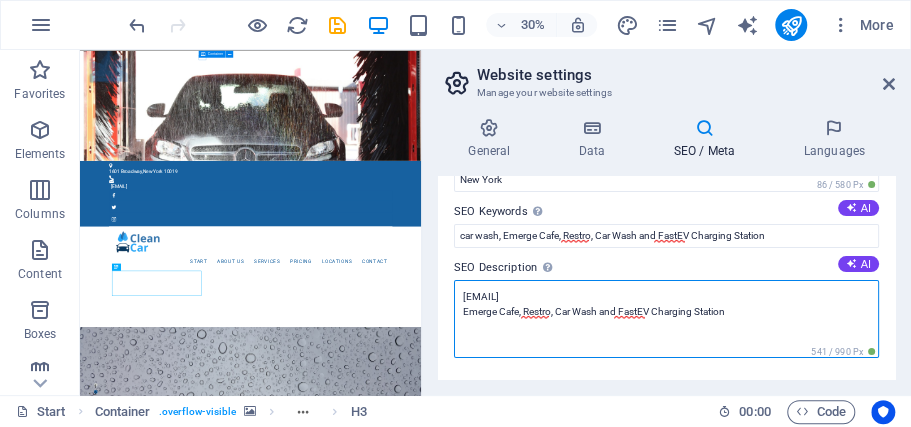 scroll, scrollTop: 0, scrollLeft: 0, axis: both 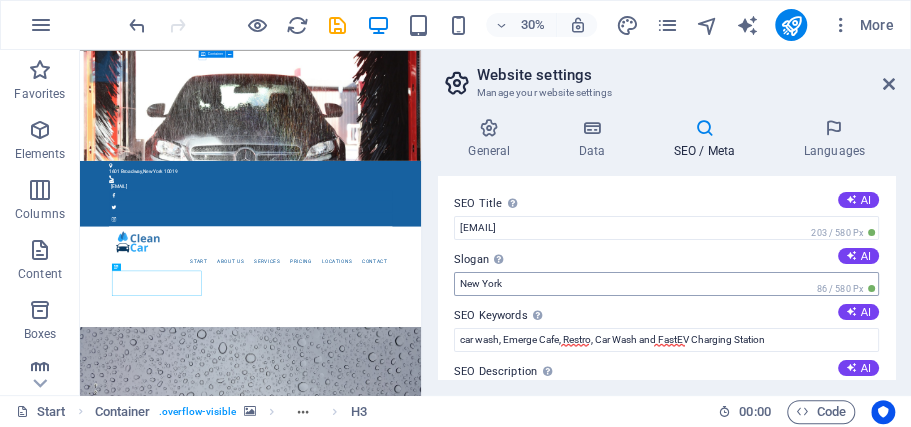 type on "[EMAIL]
Emerge Cafe, Restro, Car Wash and FastEV Charging Station" 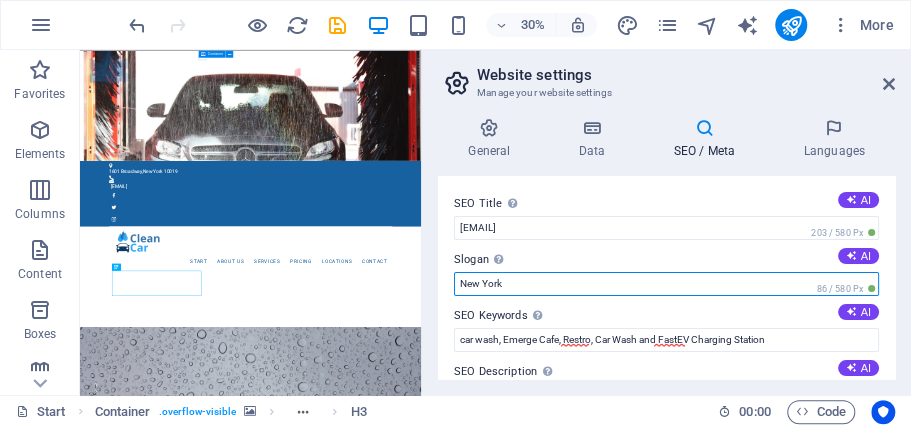 drag, startPoint x: 626, startPoint y: 329, endPoint x: 1153, endPoint y: 812, distance: 714.8552 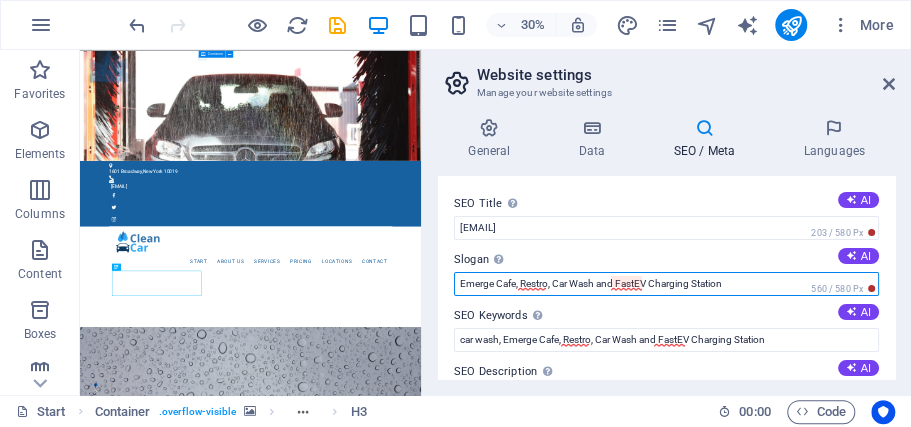 click on "Emerge Cafe, Restro, Car Wash and FastEV Charging Station" at bounding box center [666, 284] 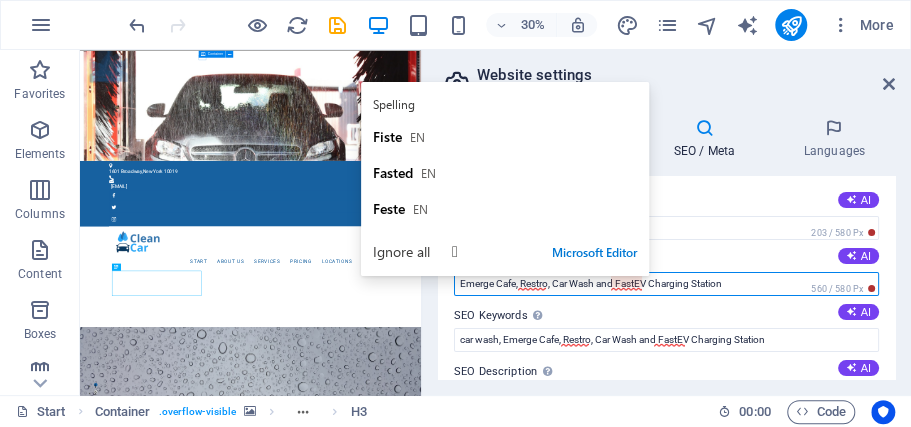 type on "Emerge Cafe, Restro, Car Wash and Fast EV Charging Station" 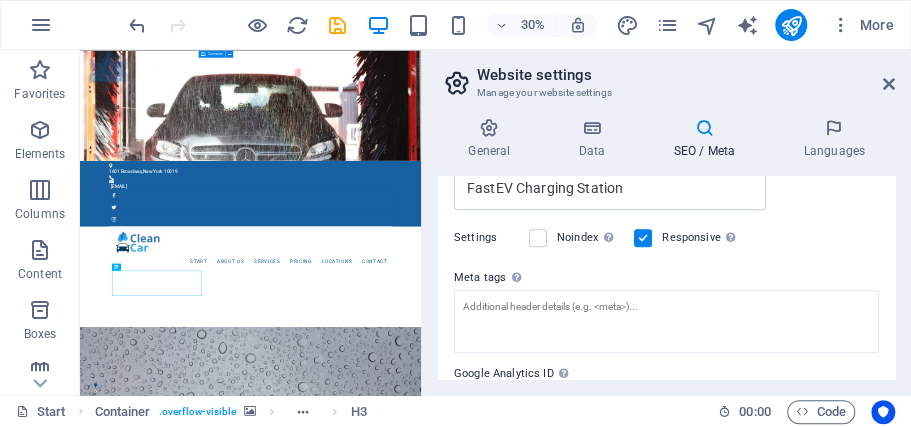 scroll, scrollTop: 606, scrollLeft: 0, axis: vertical 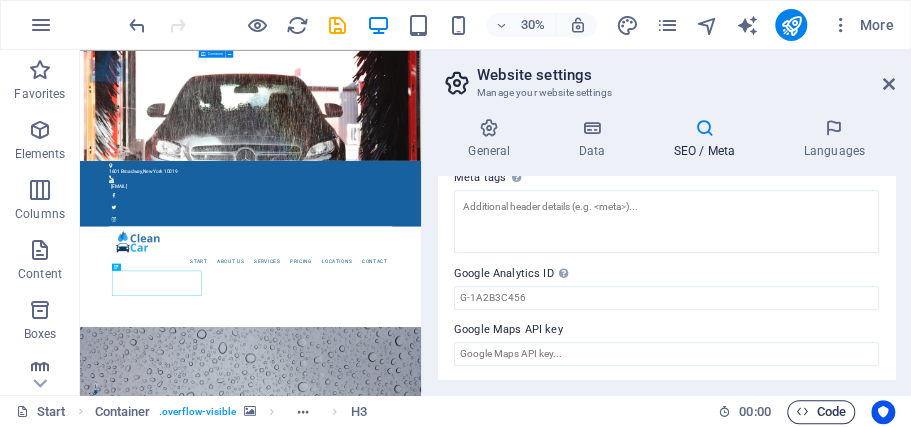 click on "Code" at bounding box center [821, 412] 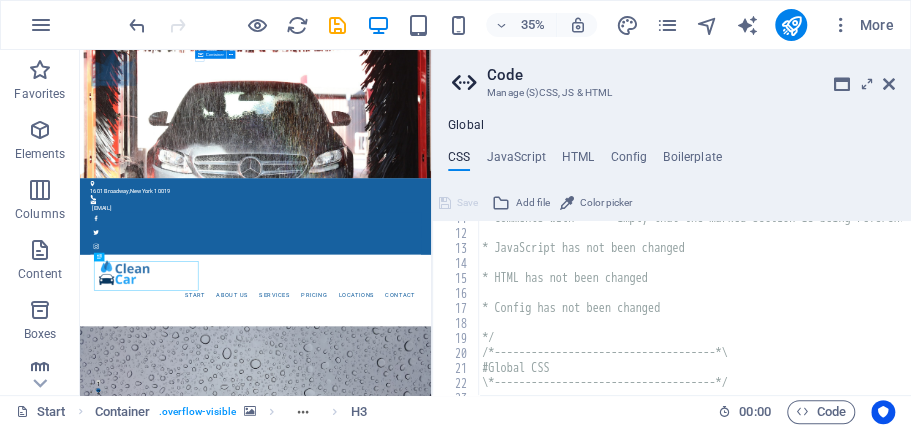 scroll, scrollTop: 200, scrollLeft: 0, axis: vertical 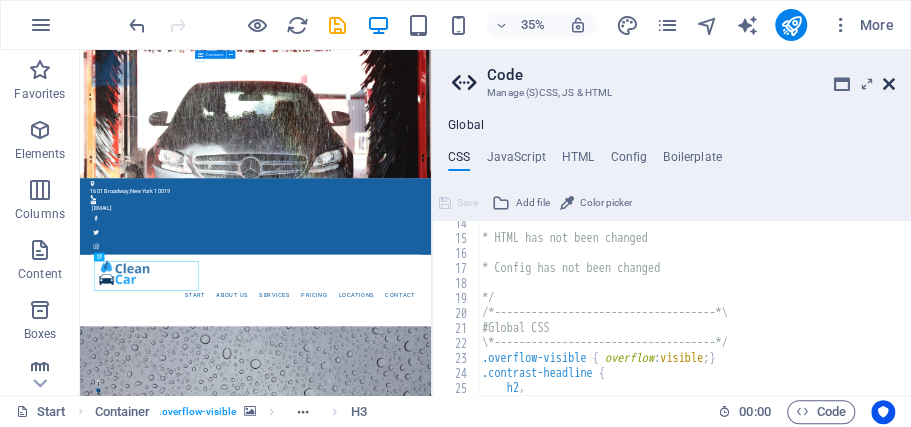 click at bounding box center (889, 84) 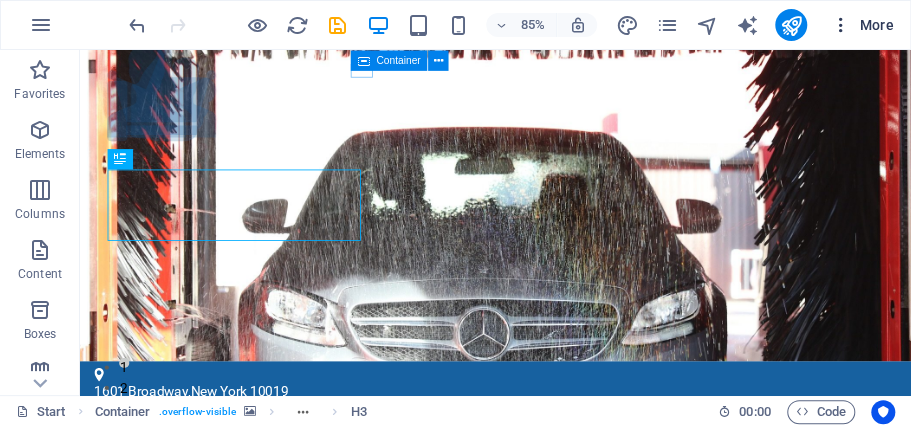 click on "More" at bounding box center (862, 25) 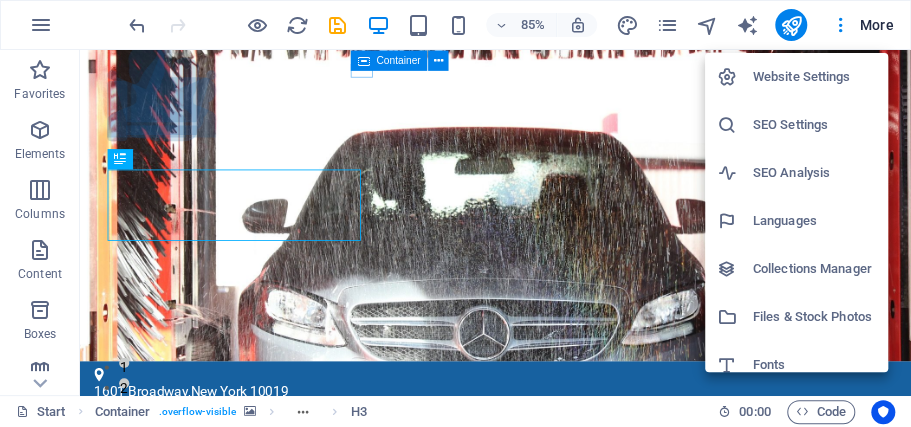 click on "Website Settings" at bounding box center (814, 77) 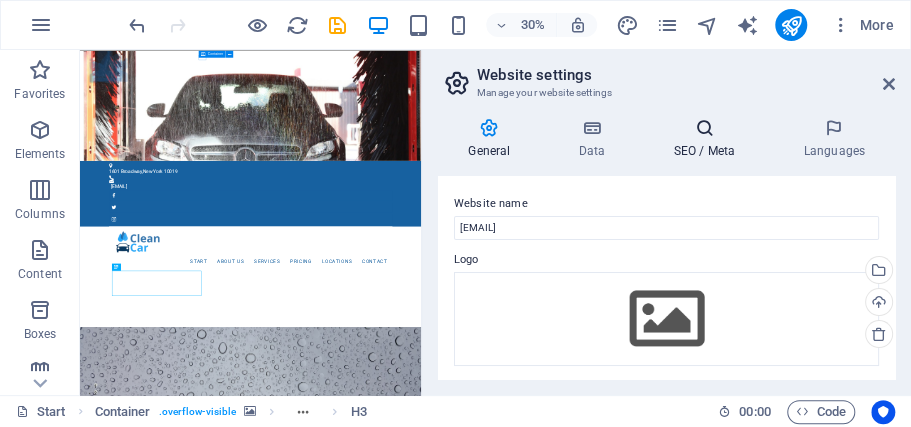 click at bounding box center (704, 128) 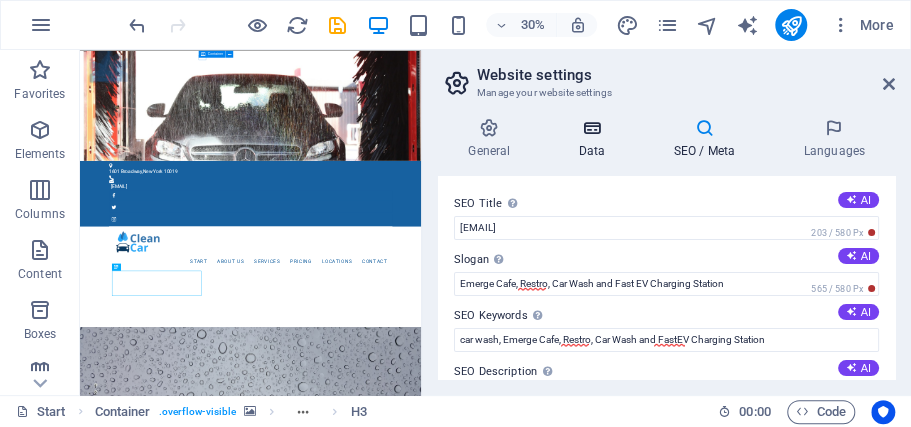 click on "Data" at bounding box center (595, 139) 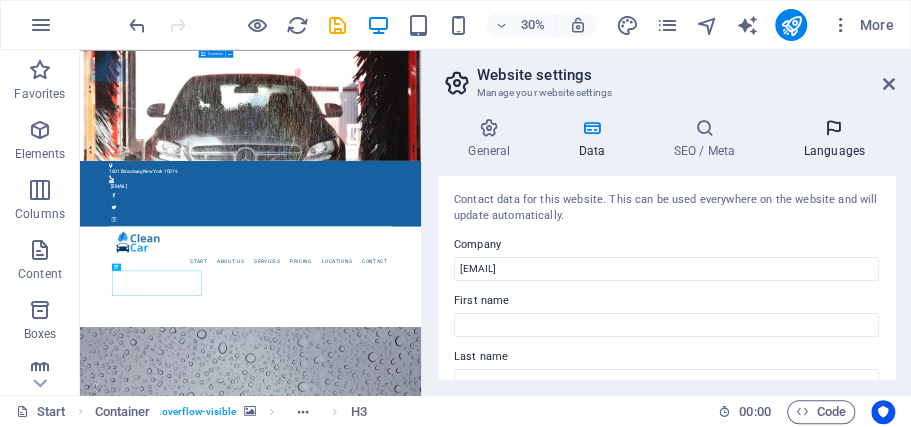 click at bounding box center [834, 128] 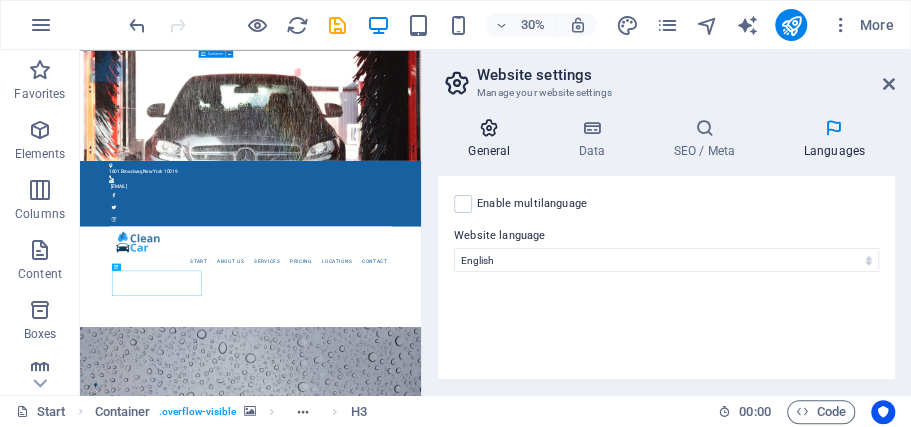 click at bounding box center (489, 128) 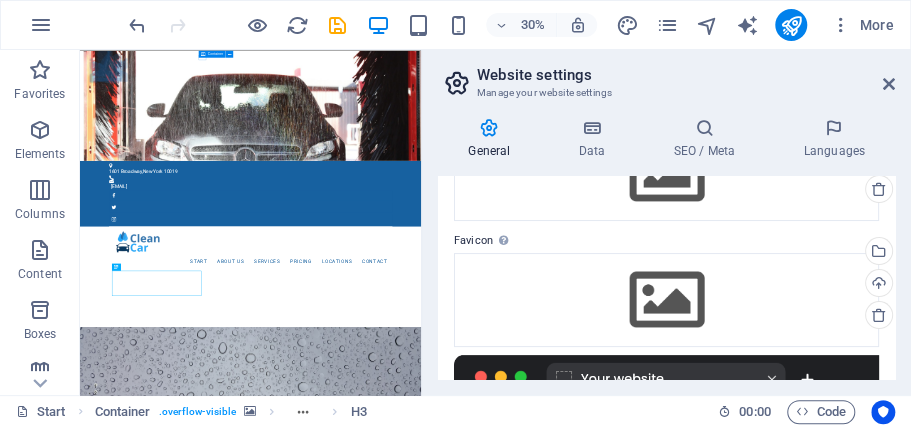 scroll, scrollTop: 0, scrollLeft: 0, axis: both 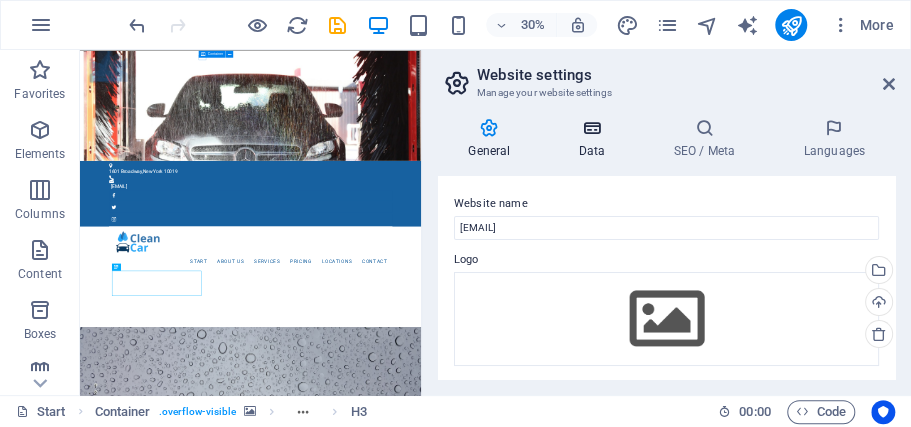 click on "Data" at bounding box center (595, 139) 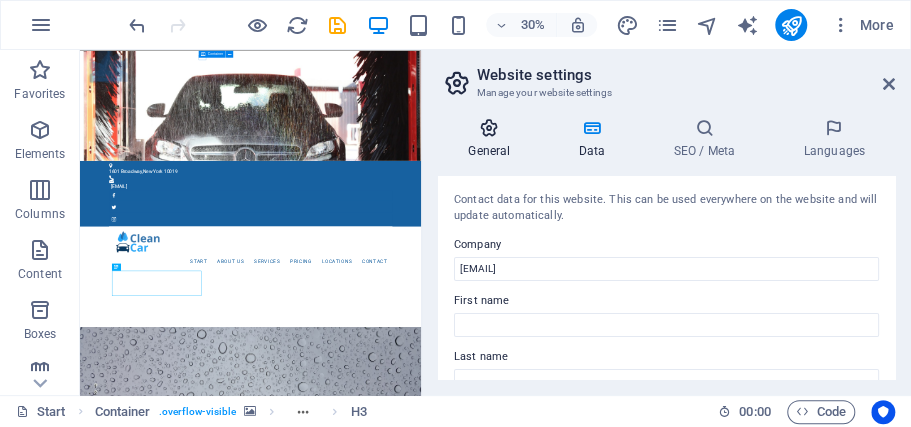 click on "General" at bounding box center [493, 139] 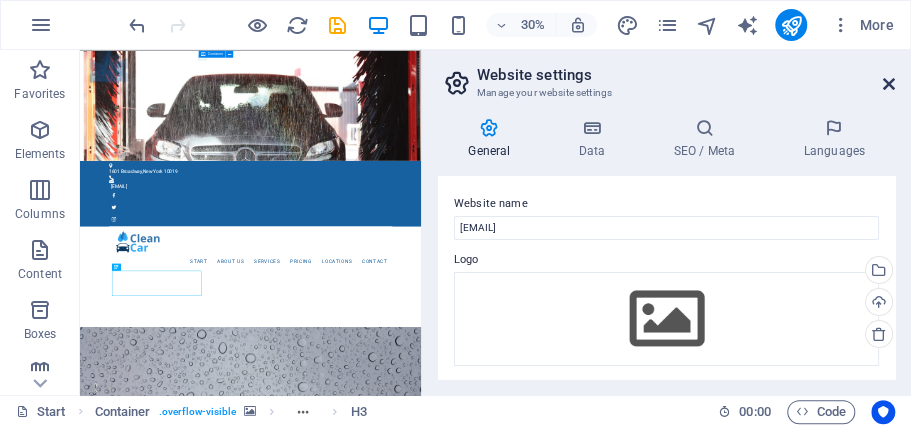 click at bounding box center [889, 84] 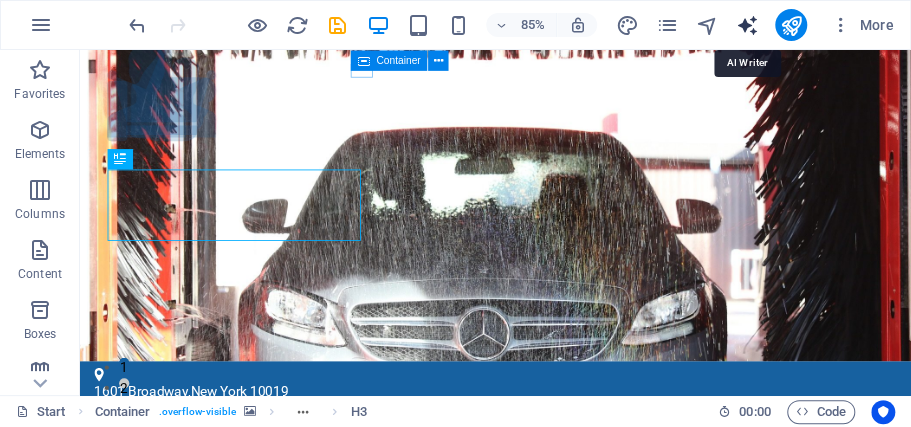 click at bounding box center (746, 25) 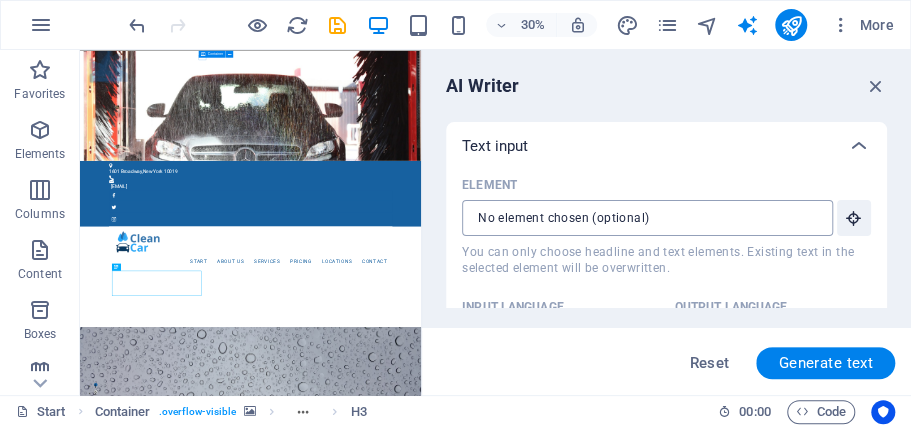 click on "Element ​ You can only choose headline and text elements. Existing text in the selected element will be overwritten." at bounding box center (640, 218) 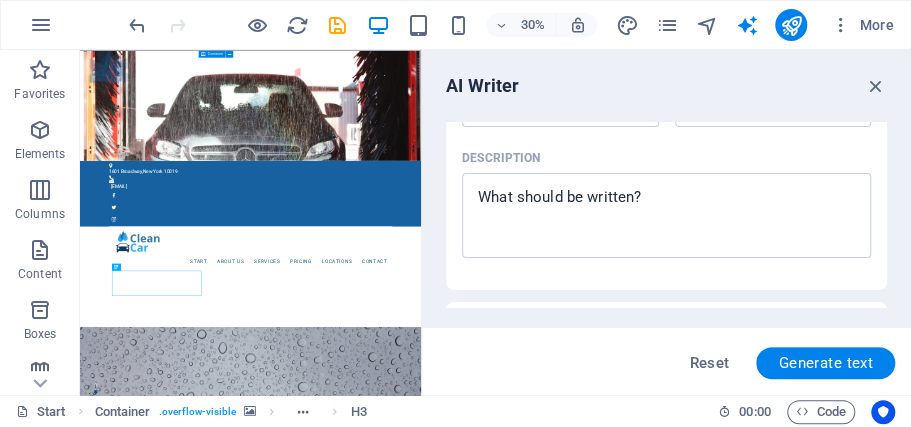 scroll, scrollTop: 266, scrollLeft: 0, axis: vertical 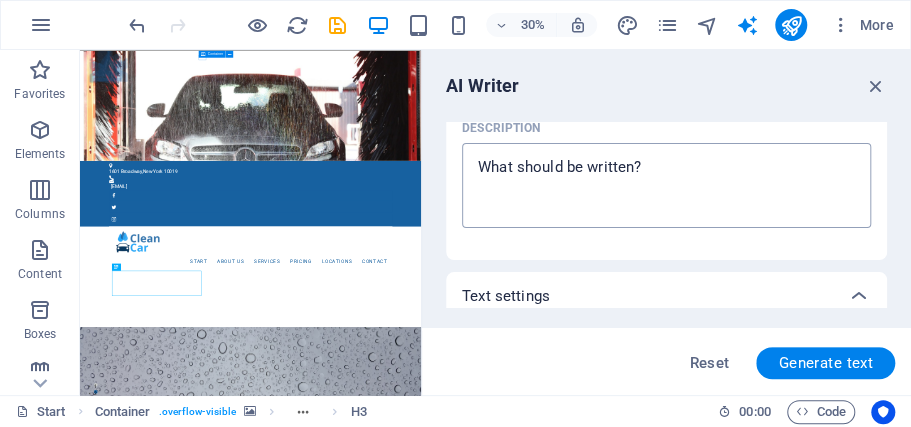 type on "x" 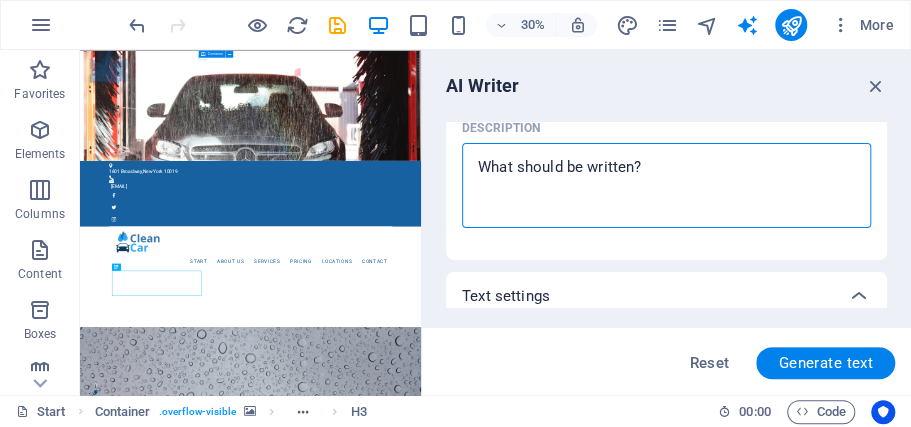 paste on "Emerge Cafe, Restro, Car Wash and FastEV Charging Station" 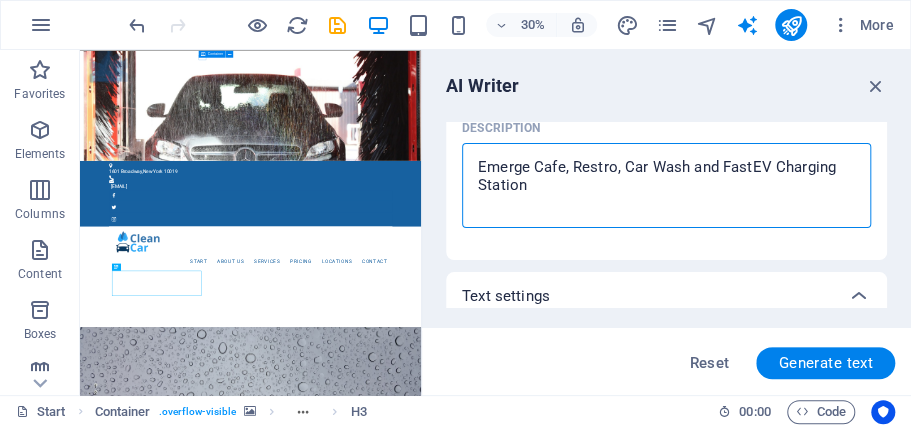 click on "Emerge Cafe, Restro, Car Wash and FastEV Charging Station" at bounding box center [666, 185] 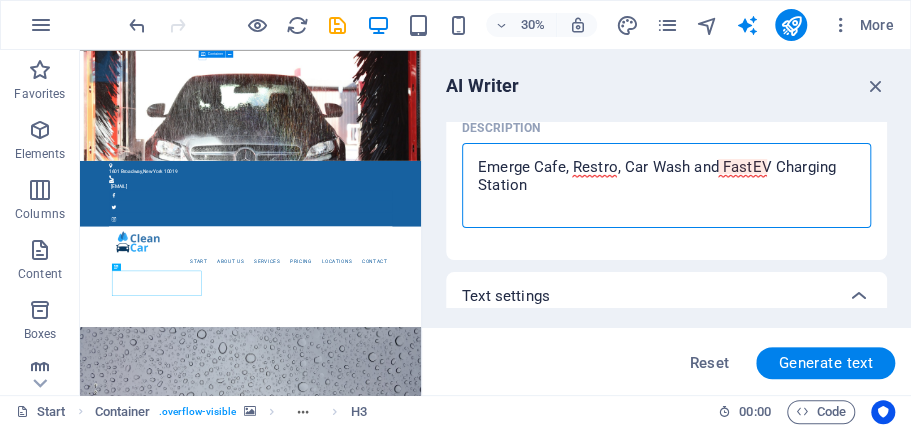 click on "Emerge Cafe, Restro, Car Wash and FastEV Charging Station" at bounding box center [666, 185] 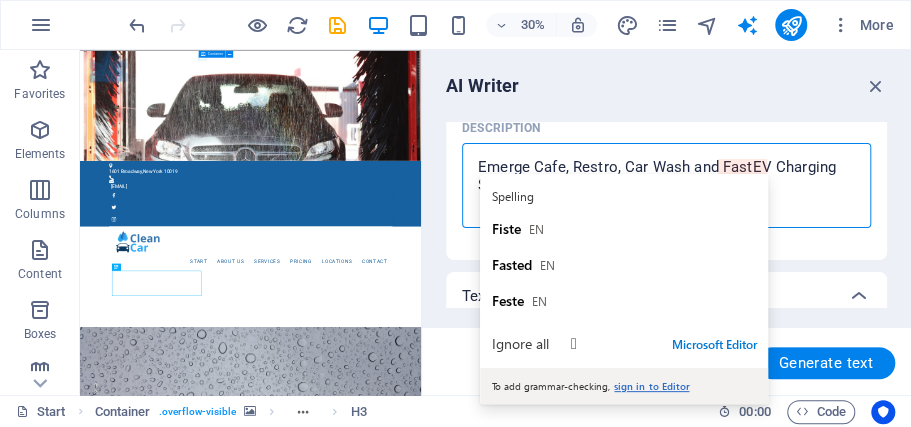 click on "Emerge Cafe, Restro, Car Wash and FastEV Charging Station" at bounding box center [666, 185] 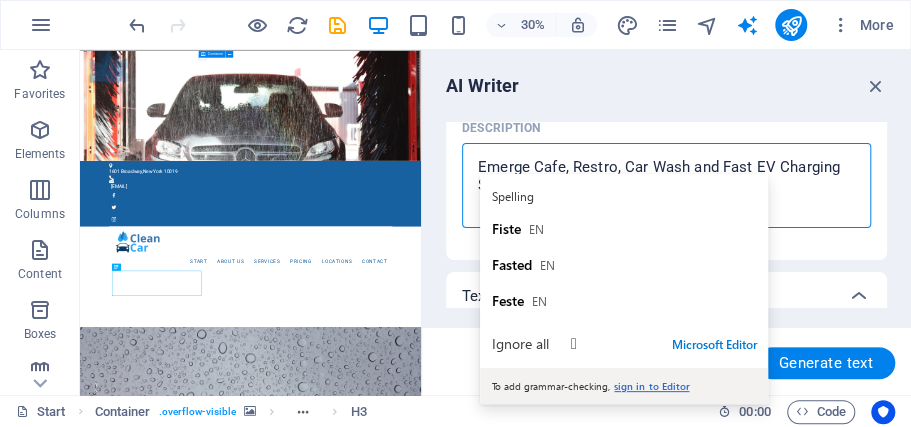 click on "Emerge Cafe, Restro, Car Wash and Fast EV Charging Station" at bounding box center (666, 185) 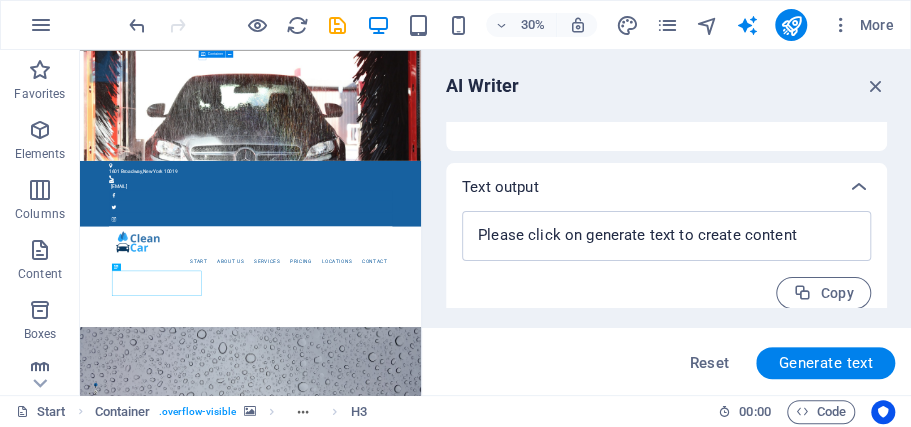 scroll, scrollTop: 728, scrollLeft: 0, axis: vertical 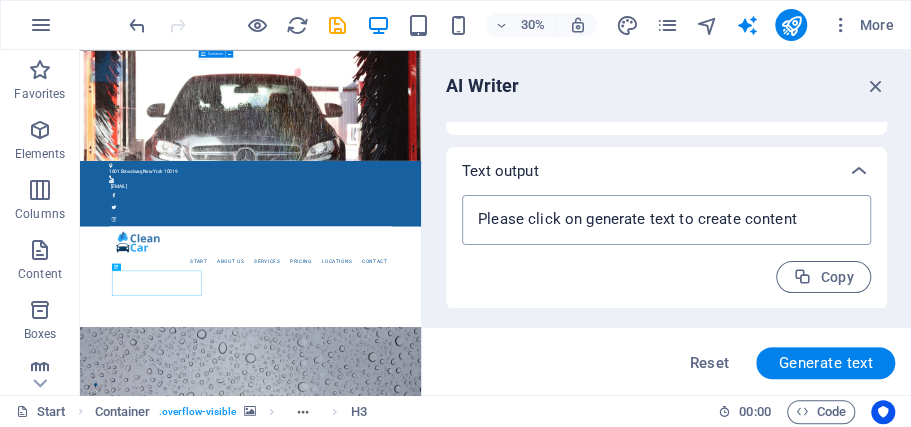 type on "Emerge Cafe, Restro, Car Wash and Fast EV Charging Station" 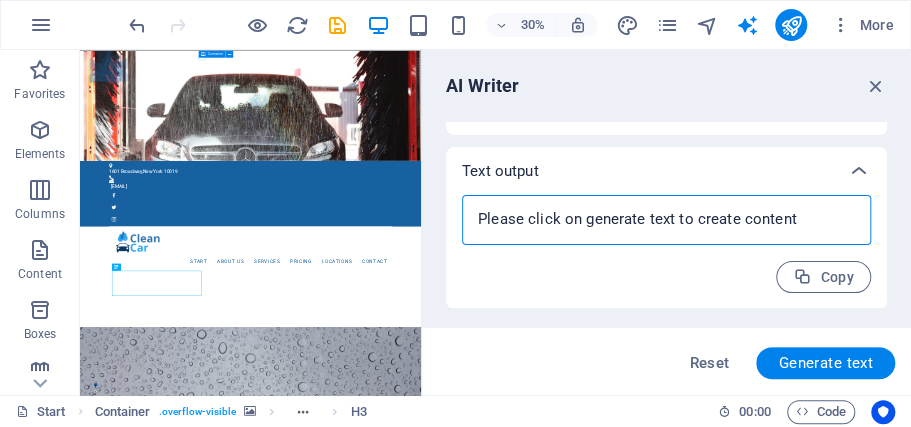 click at bounding box center (666, 220) 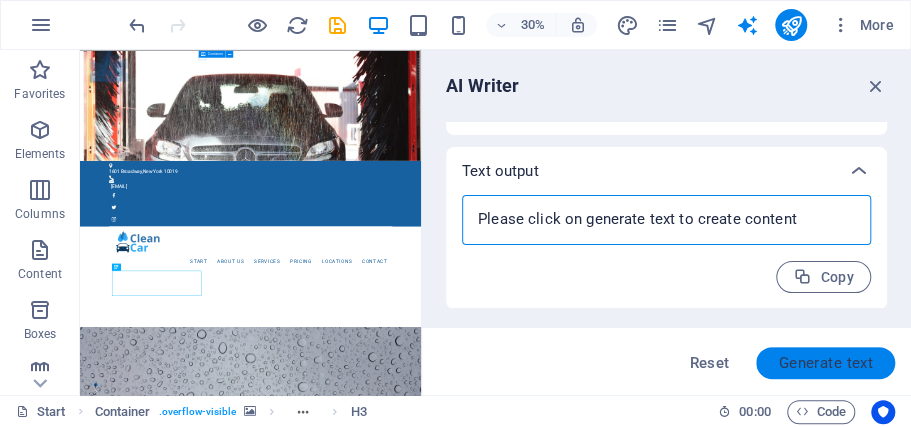 type on "x" 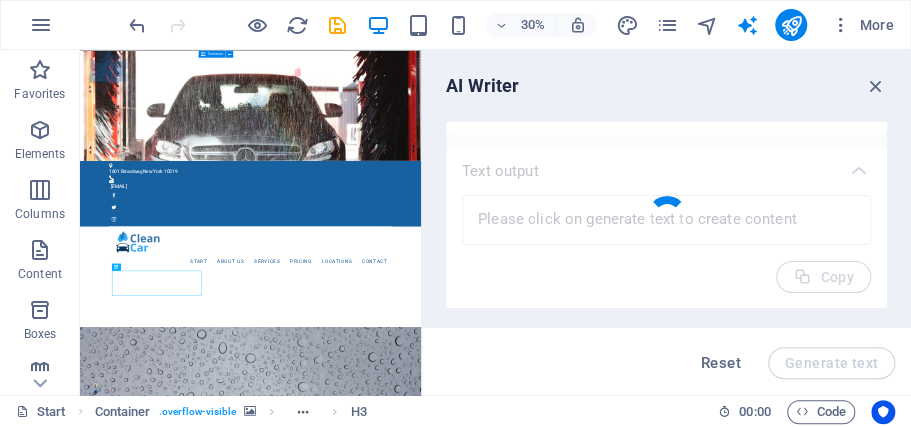 type on "x" 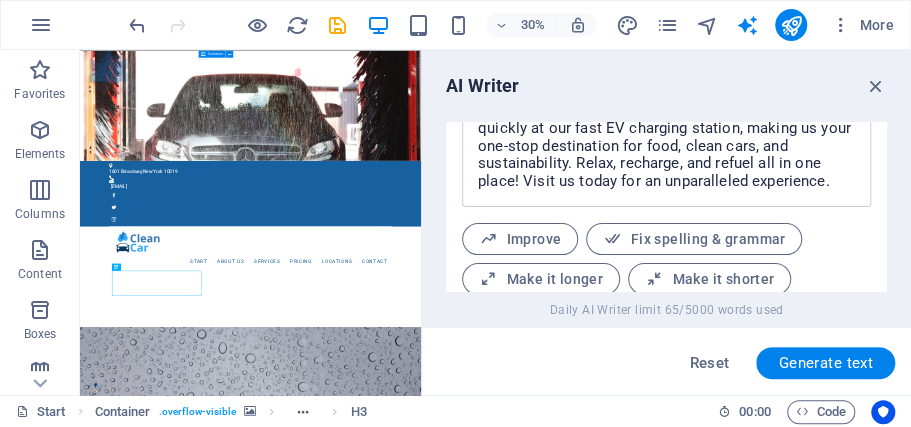 scroll, scrollTop: 958, scrollLeft: 0, axis: vertical 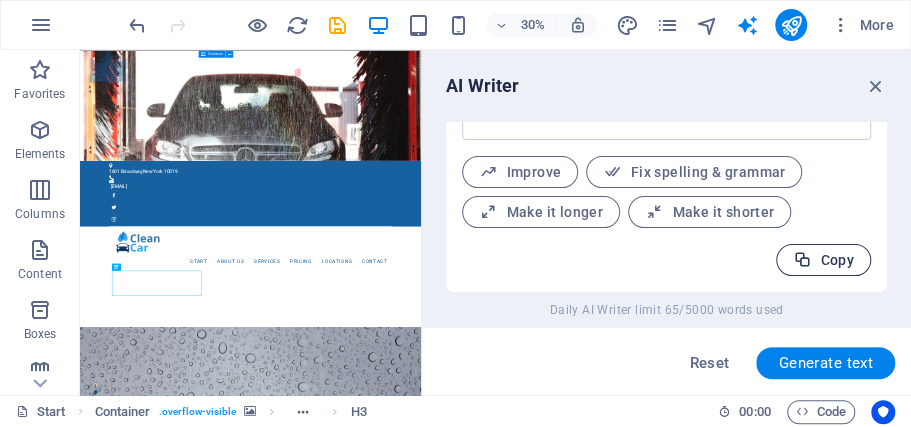 click at bounding box center [802, 260] 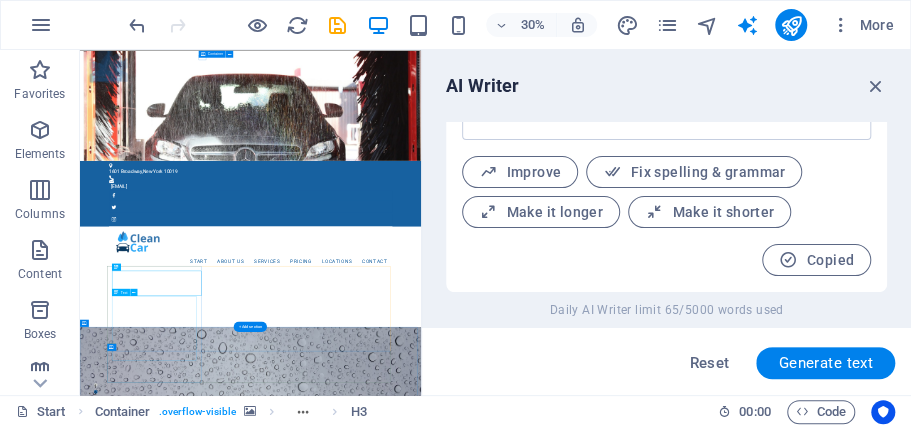 click on "Lorem ipsum dolor sit amet, consetetur sadipscing elitr, sed diam nonumy eirmod tempor invidunt ut labore et dolore magna aliquyam erat, sed diam voluptua. At vero eos et accusam et justo duo dolores et ea rebum. Stet clita kasd gubergren, no sea takimata sanctus est Lorem ipsum dolor sit amet." at bounding box center [649, 1130] 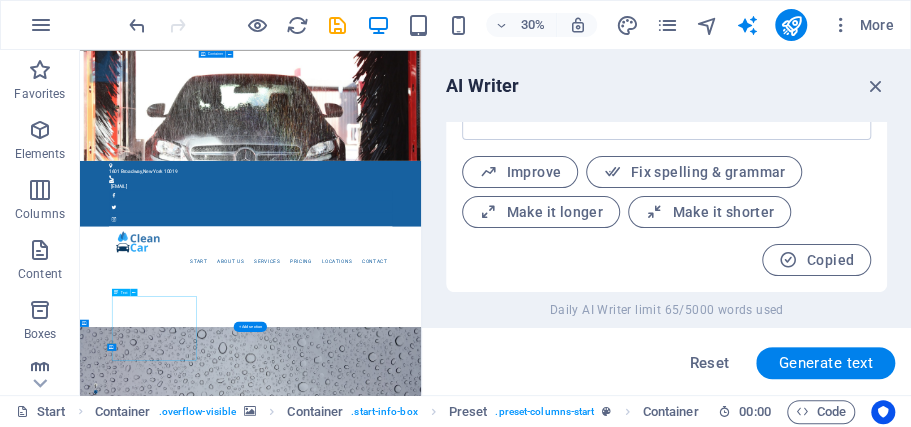 click on "Lorem ipsum dolor sit amet, consetetur sadipscing elitr, sed diam nonumy eirmod tempor invidunt ut labore et dolore magna aliquyam erat, sed diam voluptua. At vero eos et accusam et justo duo dolores et ea rebum. Stet clita kasd gubergren, no sea takimata sanctus est Lorem ipsum dolor sit amet." at bounding box center [649, 1130] 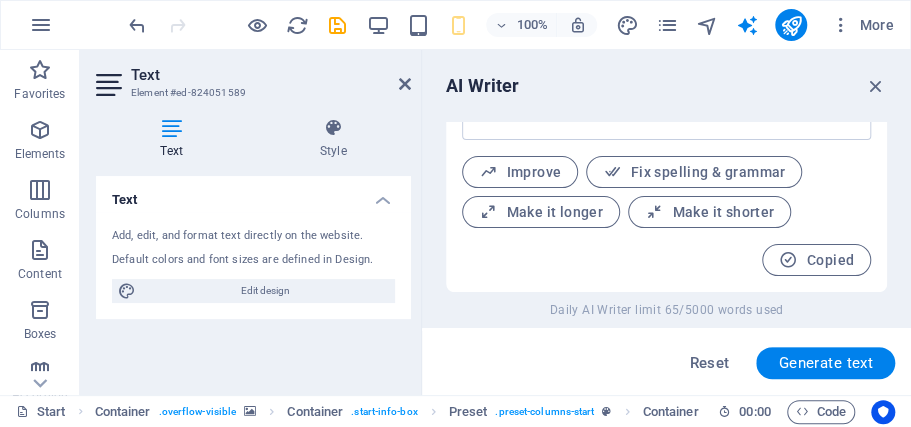 scroll, scrollTop: 466, scrollLeft: 16, axis: both 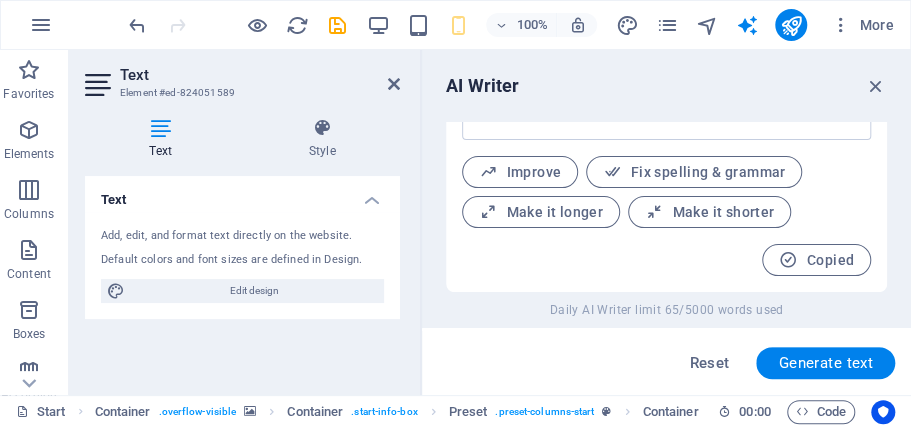 click on "Add, edit, and format text directly on the website. Default colors and font sizes are defined in Design. Edit design" at bounding box center [242, 265] 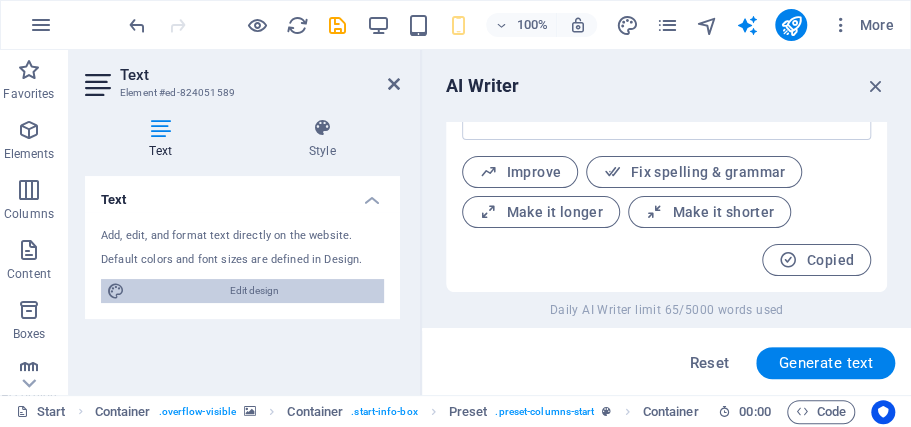 click on "Edit design" at bounding box center [254, 291] 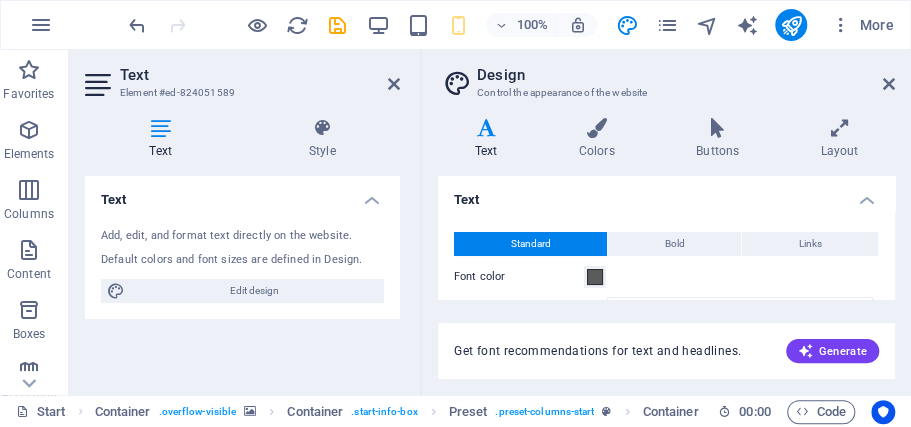 scroll, scrollTop: 0, scrollLeft: 0, axis: both 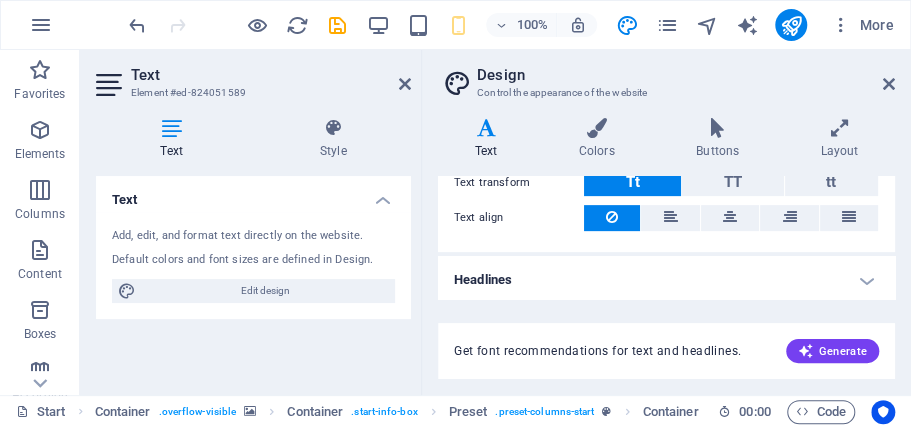 click on "Headlines" at bounding box center (666, 280) 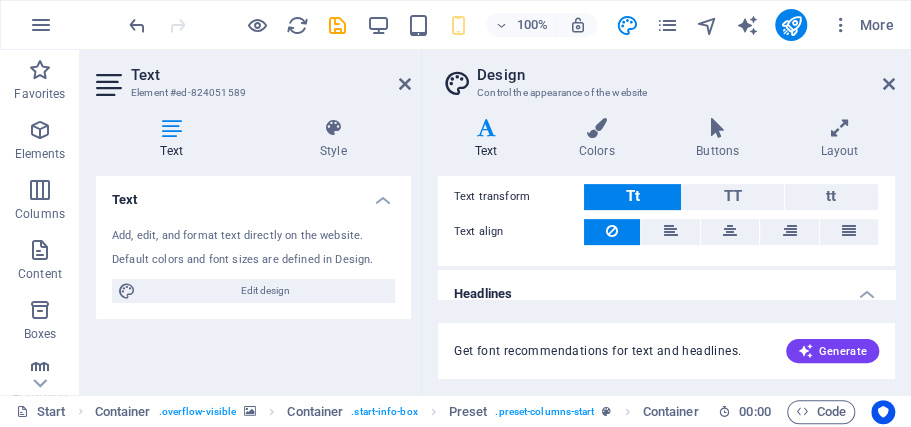 scroll, scrollTop: 0, scrollLeft: 0, axis: both 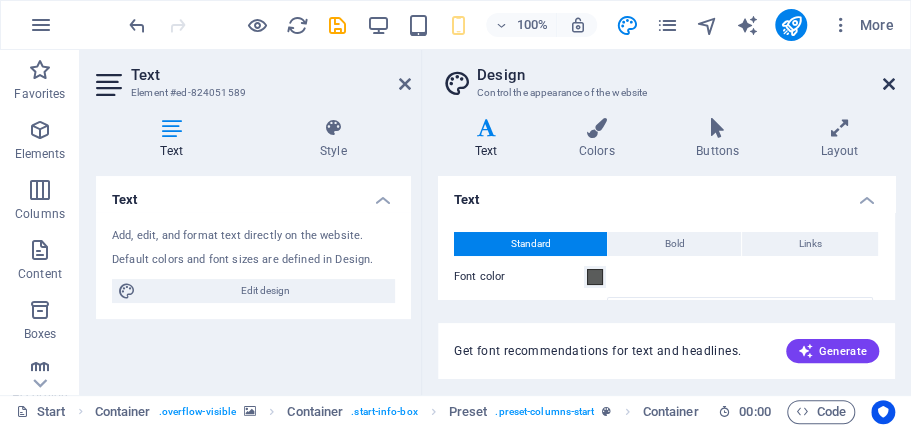 click at bounding box center [889, 84] 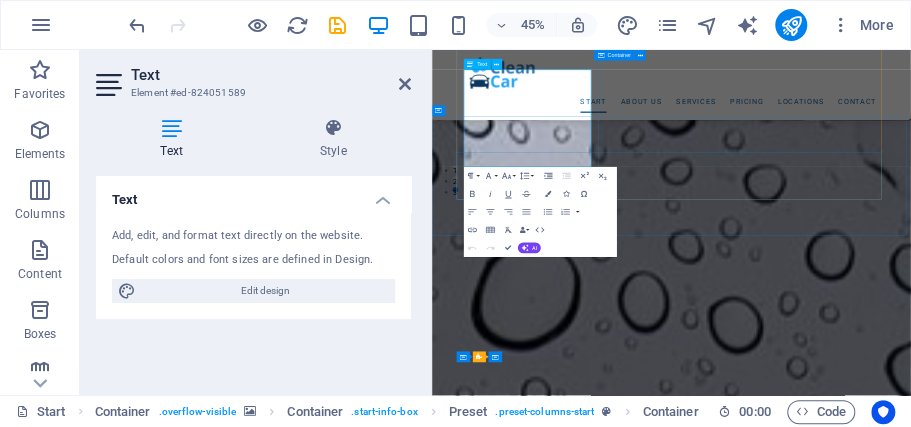 click on "Lorem ipsum dolor sit amet, consetetur sadipscing elitr, sed diam nonumy eirmod tempor invidunt ut labore et dolore magna aliquyam erat, sed diam voluptua. At vero eos et accusam et justo duo dolores et ea rebum. Stet clita kasd gubergren, no sea takimata sanctus est Lorem ipsum dolor sit amet." at bounding box center (964, 6285) 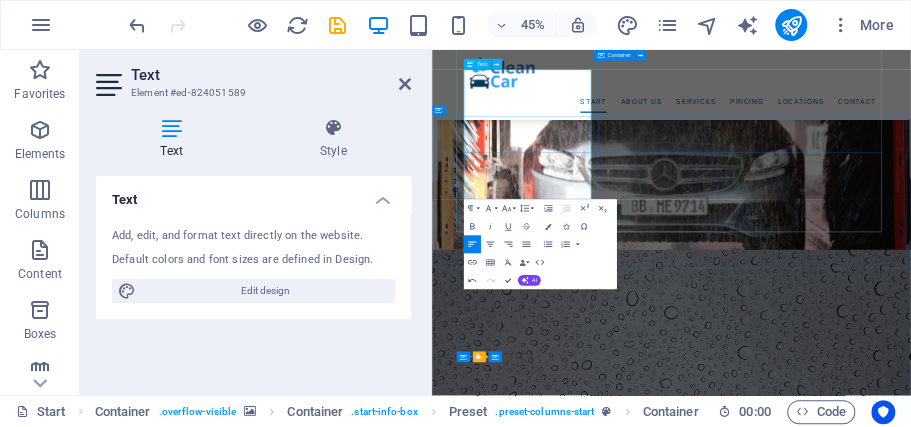 scroll, scrollTop: 7248, scrollLeft: 3, axis: both 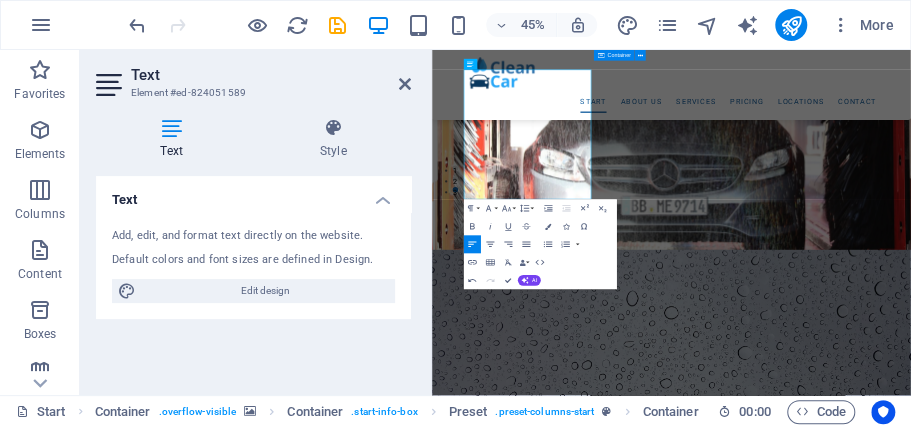 click at bounding box center [964, 663] 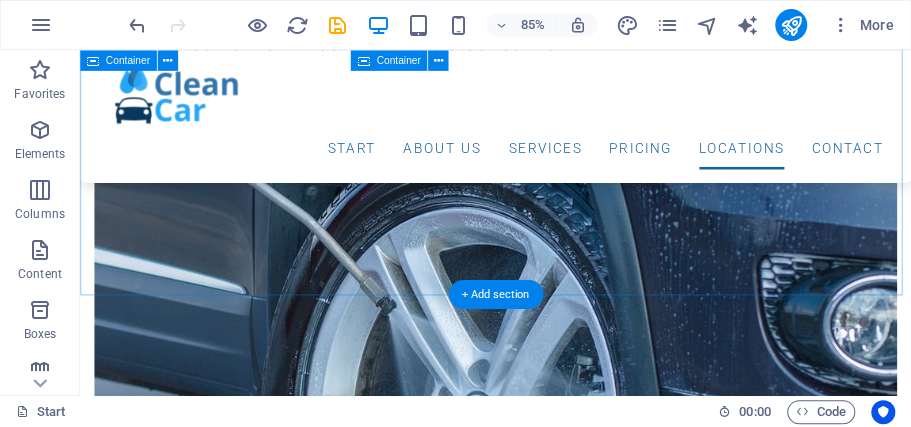 scroll, scrollTop: 9768, scrollLeft: 0, axis: vertical 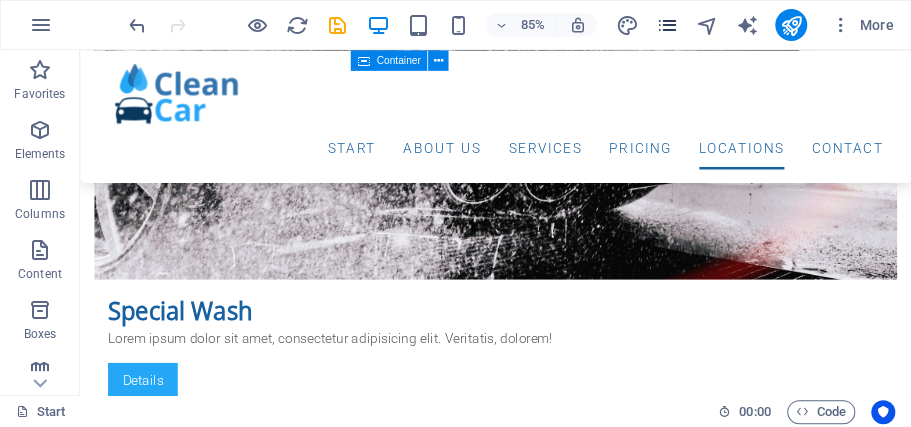 click at bounding box center (666, 25) 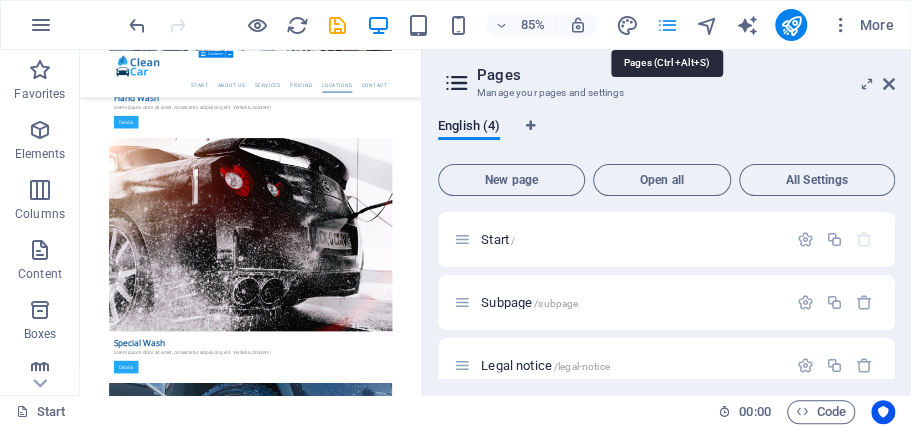 scroll, scrollTop: 10376, scrollLeft: 0, axis: vertical 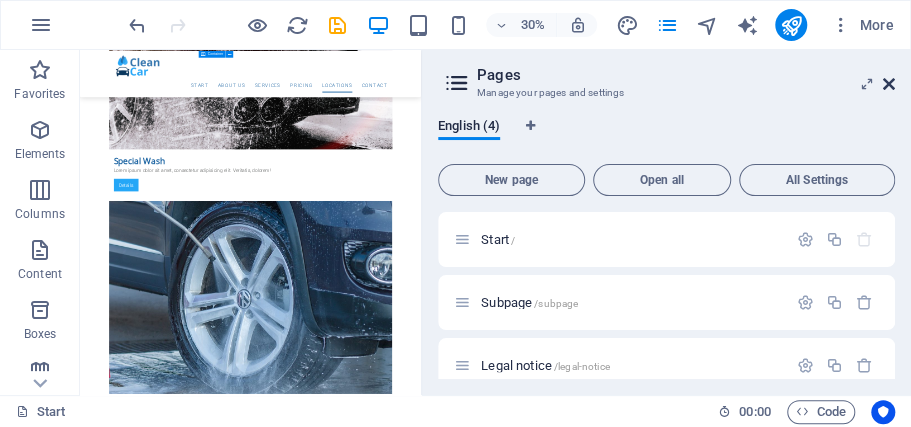 drag, startPoint x: 890, startPoint y: 87, endPoint x: 953, endPoint y: 45, distance: 75.716576 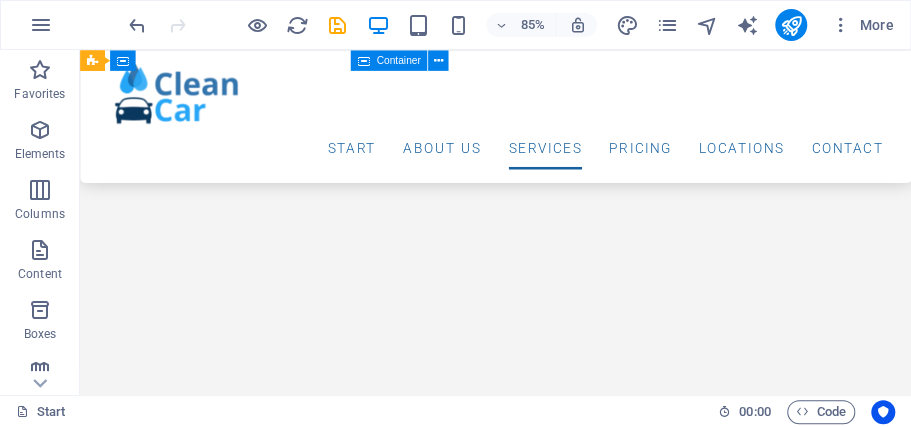 scroll, scrollTop: 3034, scrollLeft: 0, axis: vertical 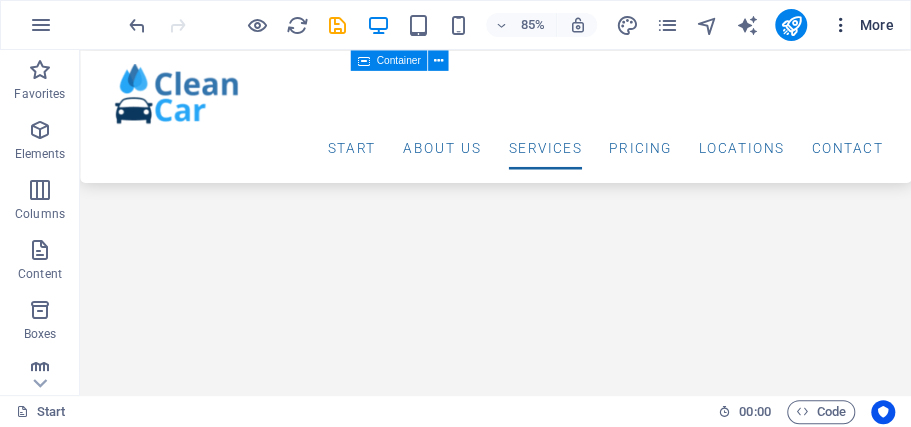 click on "More" at bounding box center [862, 25] 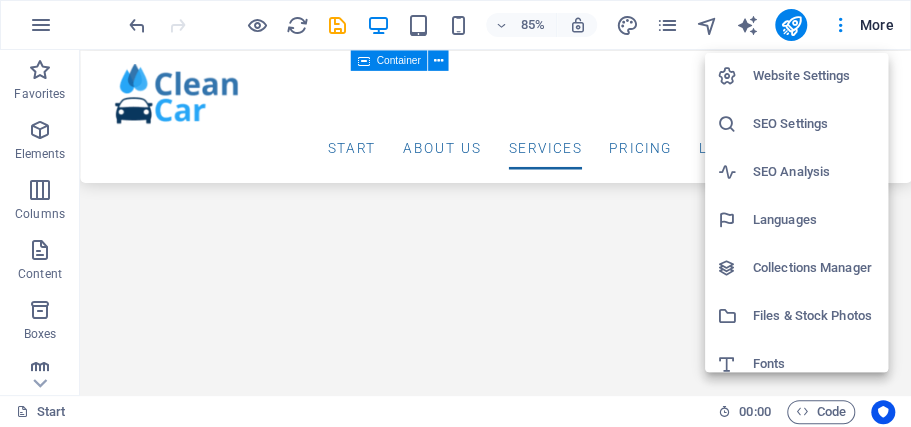scroll, scrollTop: 0, scrollLeft: 0, axis: both 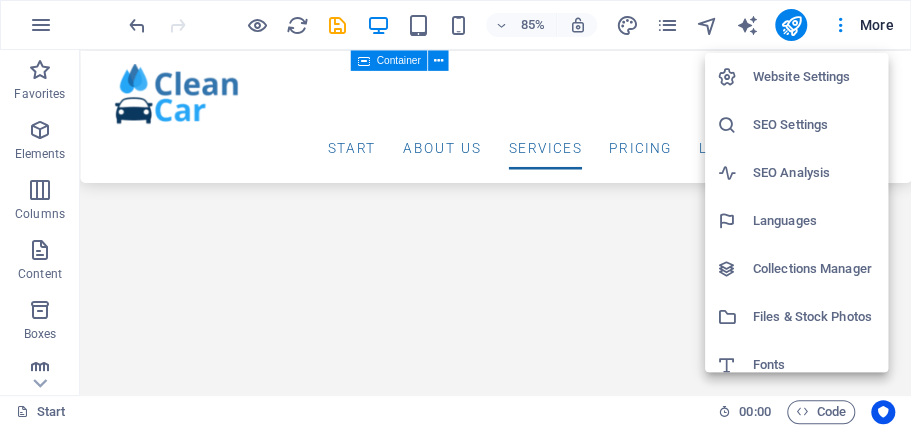 click on "Website Settings" at bounding box center [814, 77] 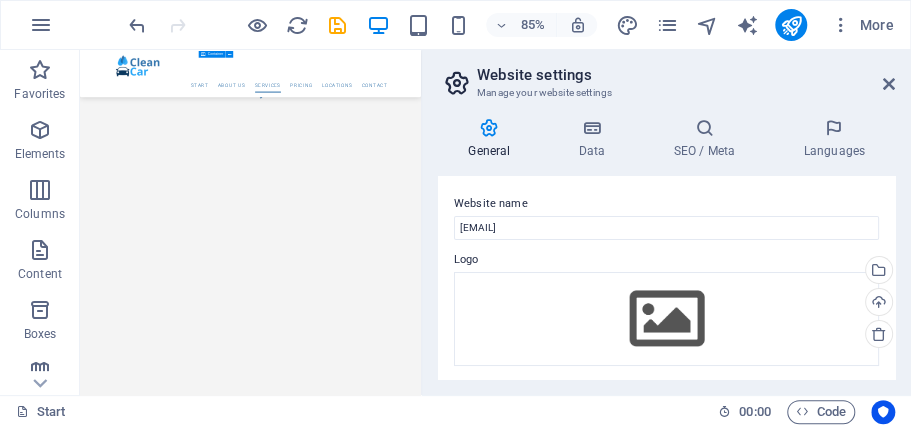 scroll, scrollTop: 3630, scrollLeft: 0, axis: vertical 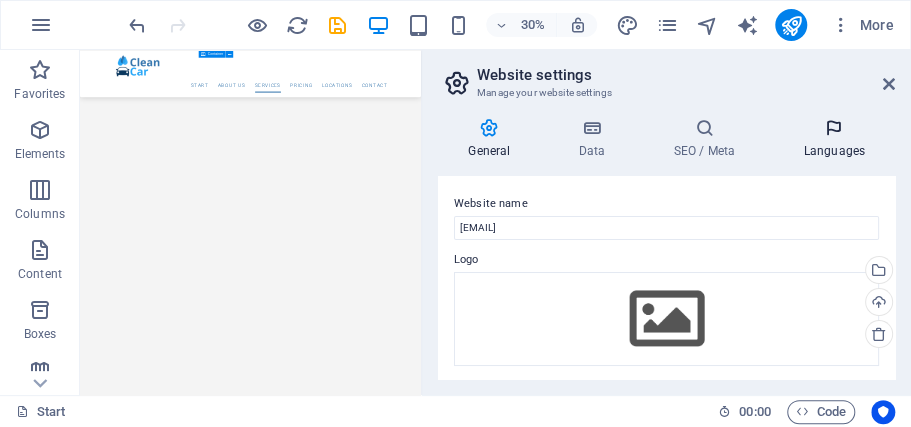 click on "Languages" at bounding box center (834, 139) 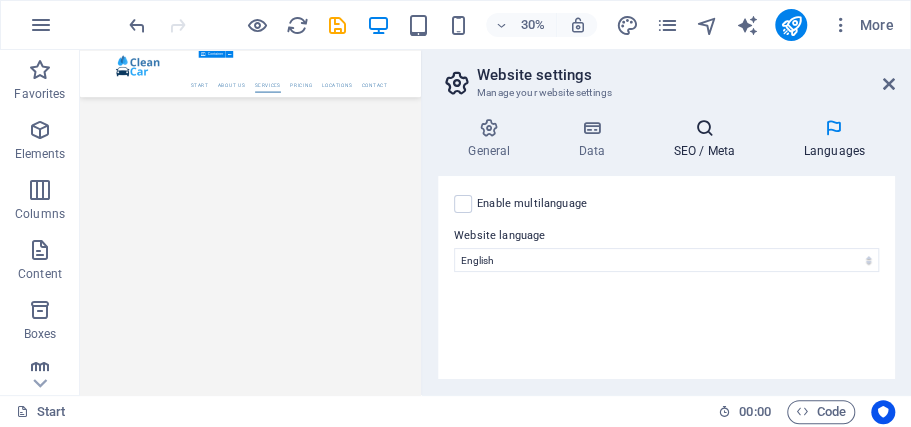 click on "SEO / Meta" at bounding box center (708, 139) 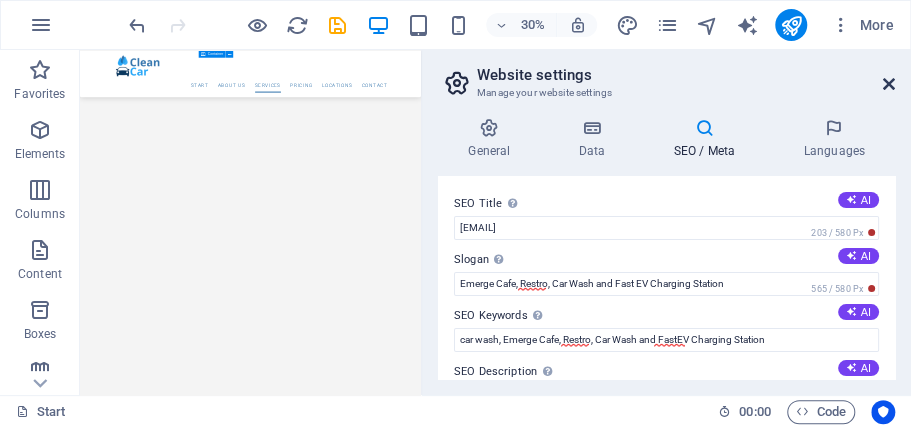 click at bounding box center [889, 84] 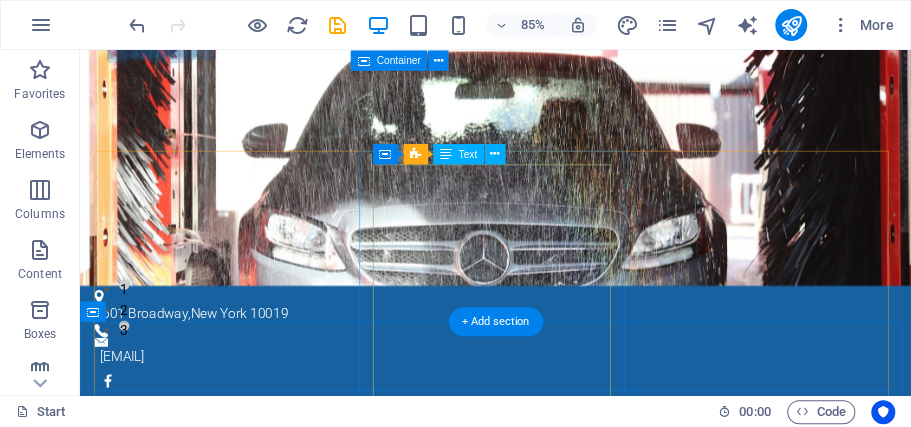 scroll, scrollTop: 0, scrollLeft: 0, axis: both 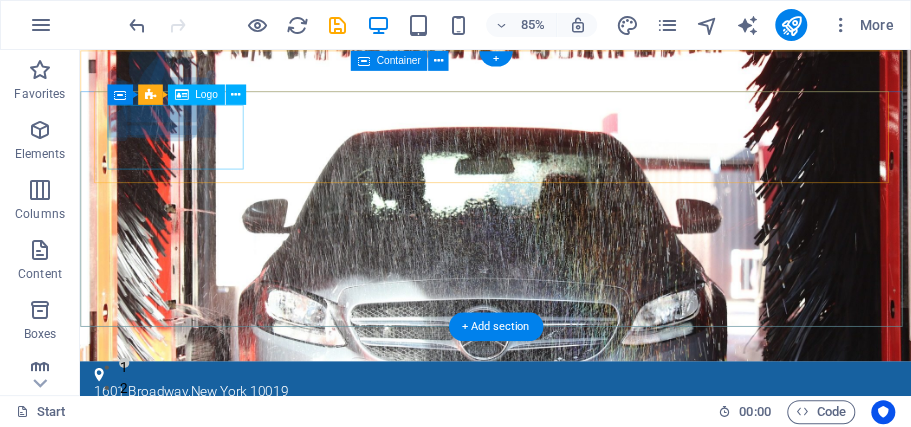 click at bounding box center (569, 689) 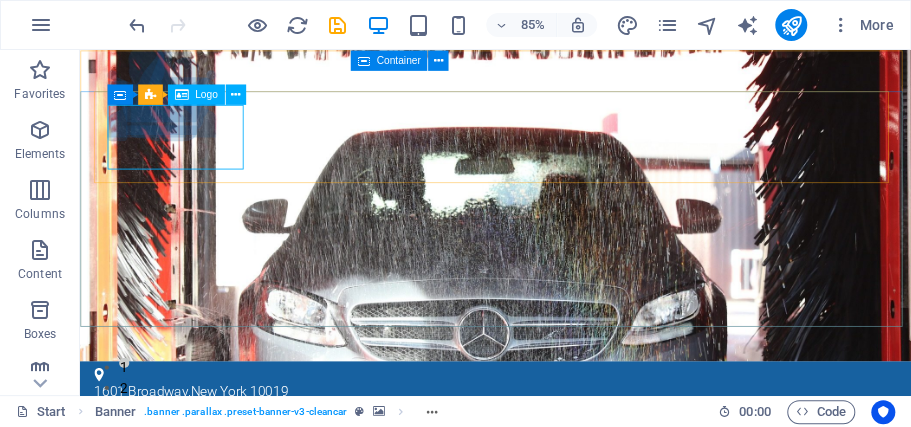 click on "Logo" at bounding box center (196, 94) 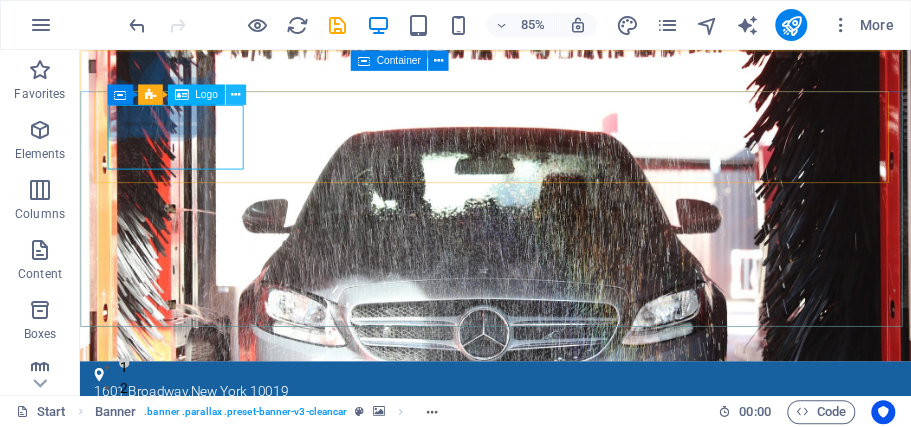 click at bounding box center [235, 94] 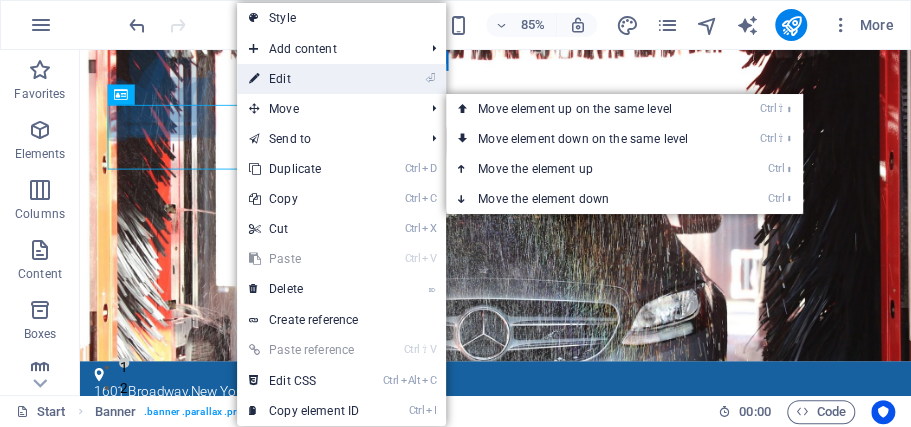 click on "⏎  Edit" at bounding box center [304, 79] 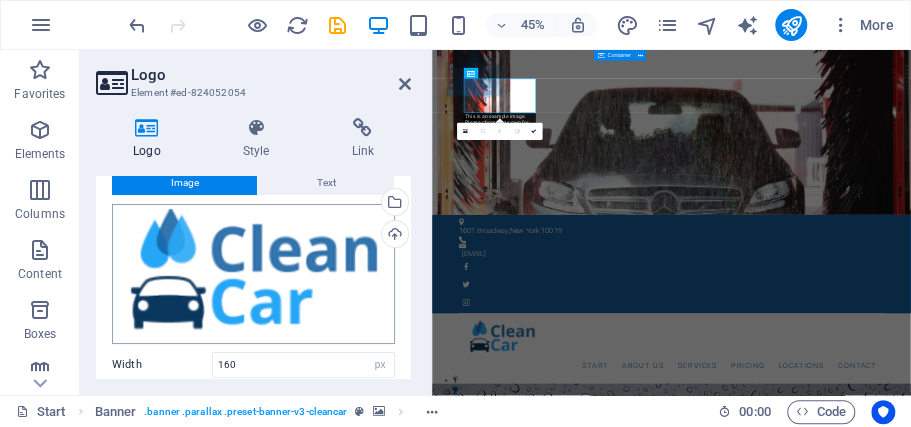 scroll, scrollTop: 133, scrollLeft: 0, axis: vertical 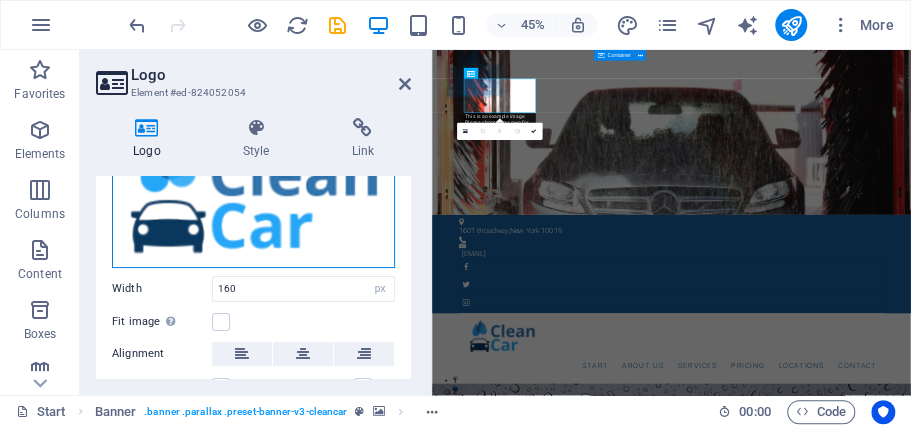 click on "Drag files here, click to choose files or select files from Files or our free stock photos & videos" at bounding box center [253, 198] 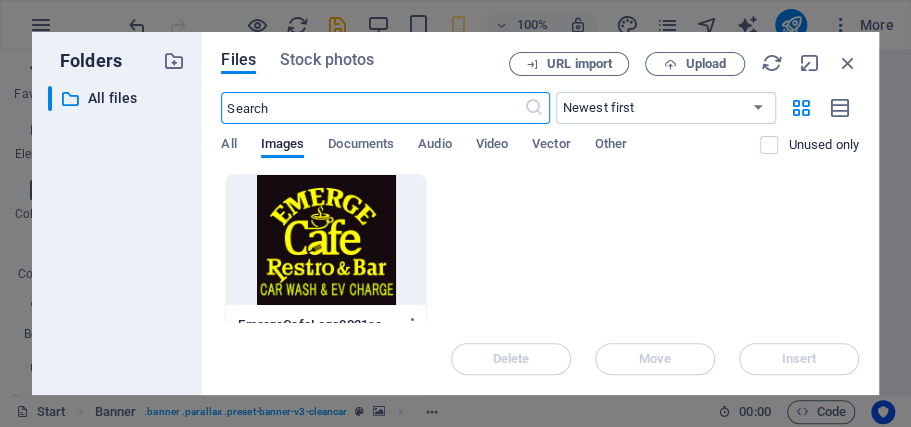 scroll, scrollTop: 222, scrollLeft: 0, axis: vertical 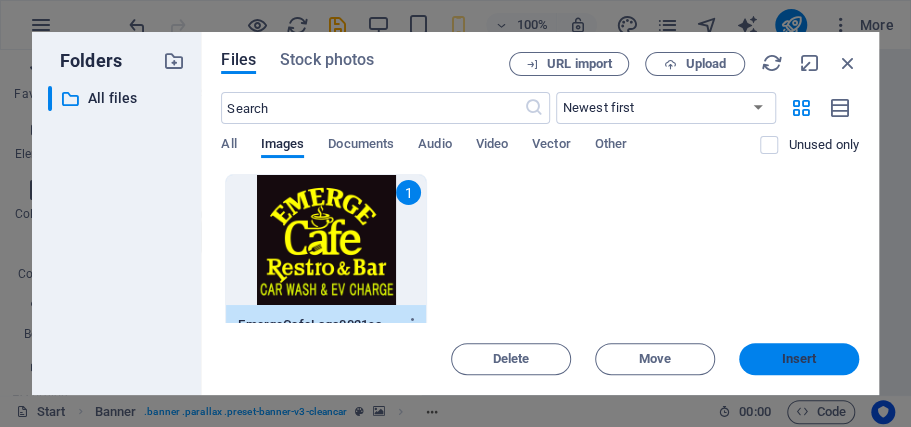 click on "Insert" at bounding box center (799, 359) 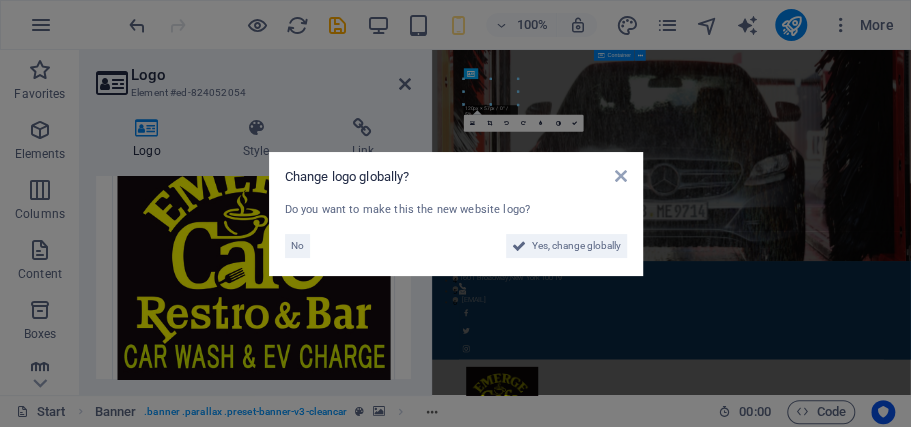 scroll, scrollTop: 0, scrollLeft: 0, axis: both 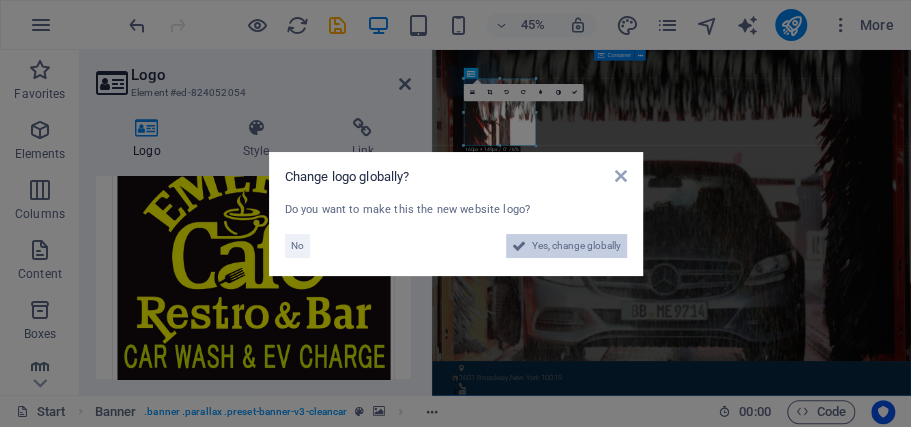 click on "Yes, change globally" at bounding box center [576, 246] 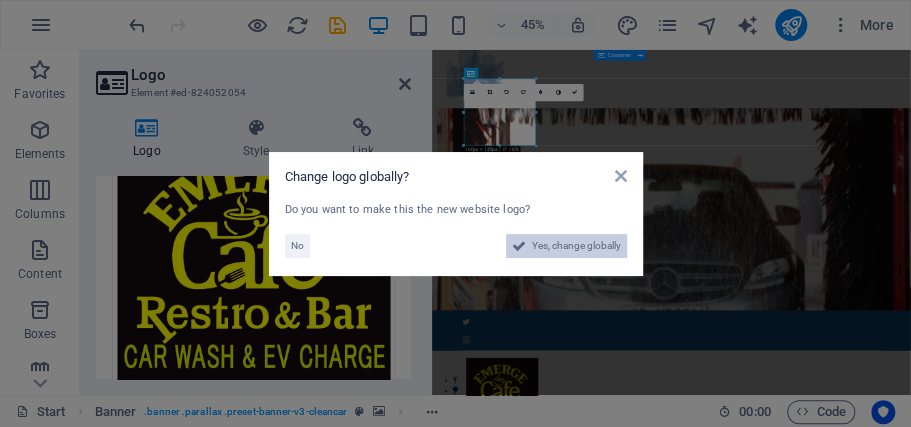 scroll, scrollTop: 258, scrollLeft: 0, axis: vertical 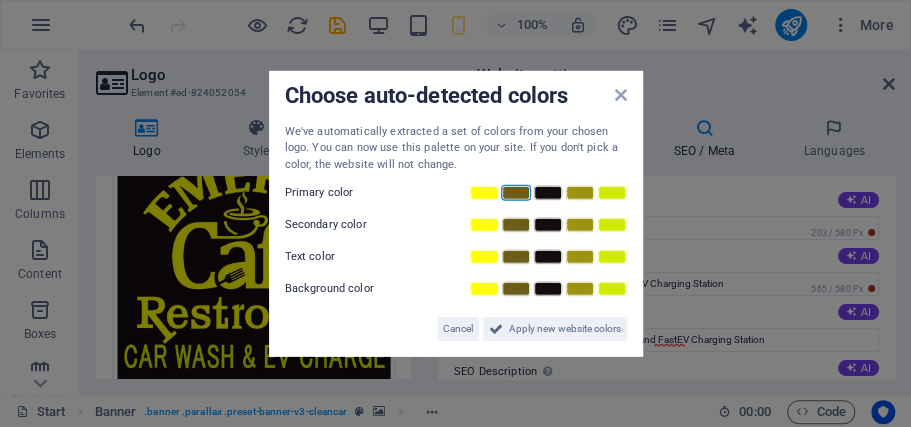 click at bounding box center (516, 193) 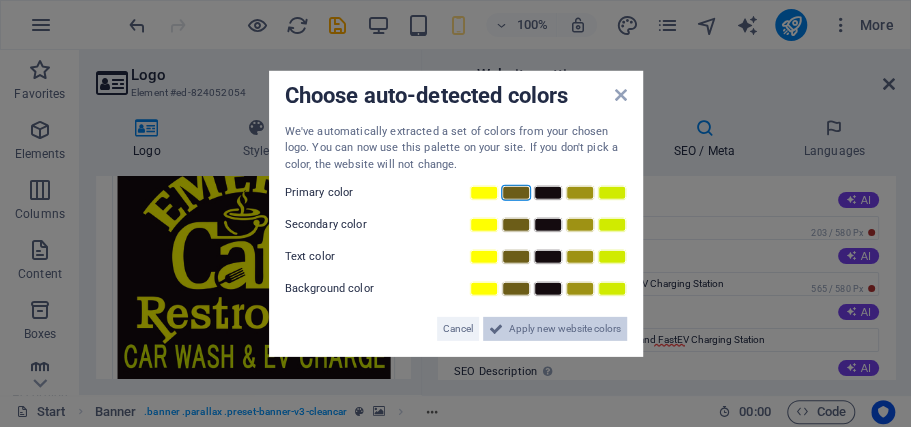 click on "Apply new website colors" at bounding box center (565, 329) 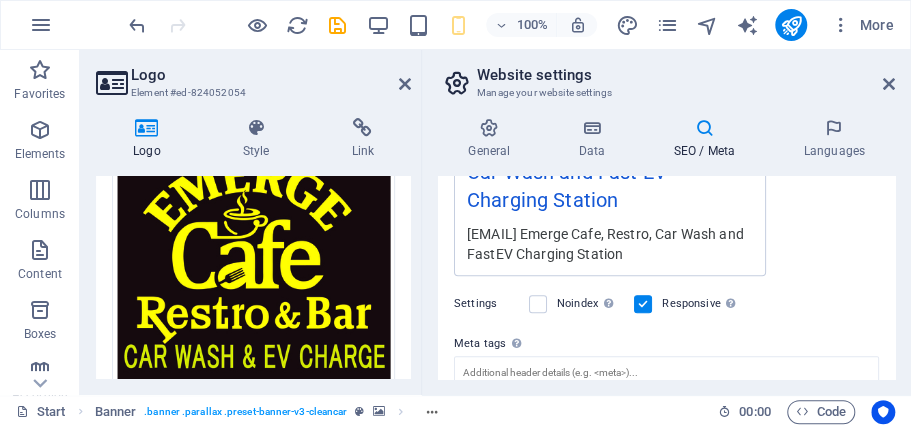 scroll, scrollTop: 272, scrollLeft: 0, axis: vertical 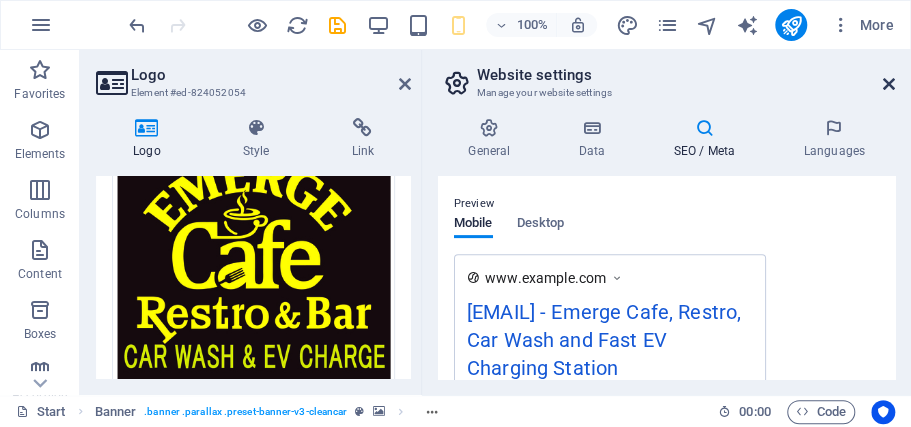 click at bounding box center (889, 84) 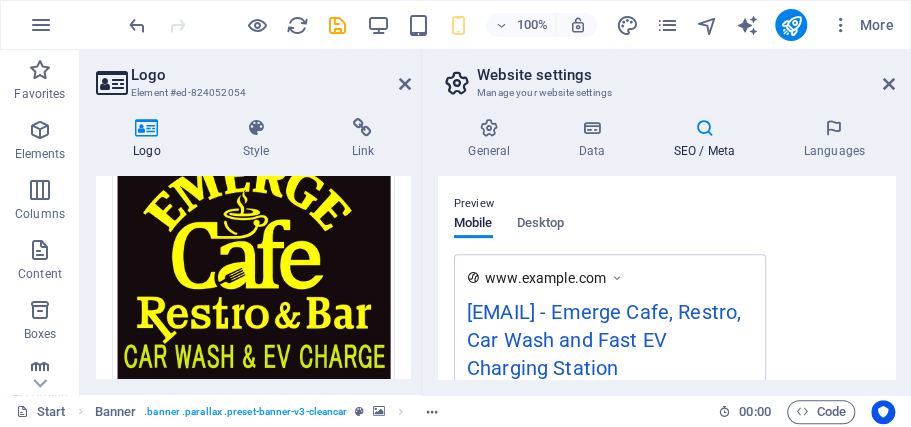 scroll, scrollTop: 0, scrollLeft: 0, axis: both 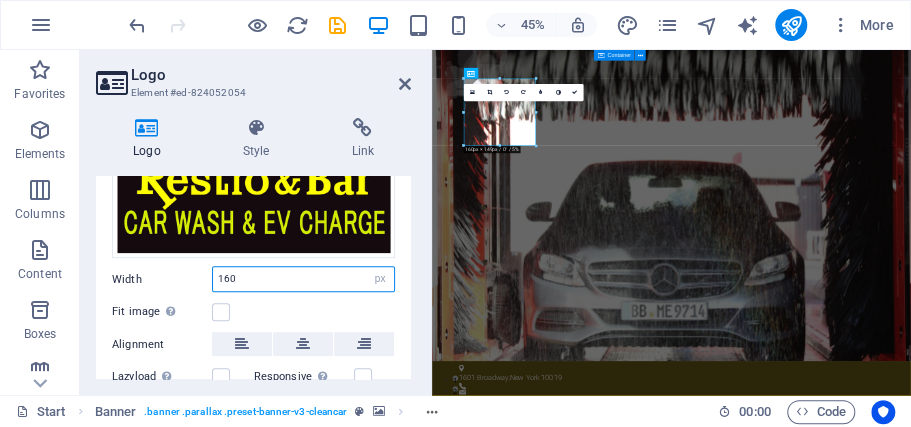 drag, startPoint x: 261, startPoint y: 275, endPoint x: 210, endPoint y: 275, distance: 51 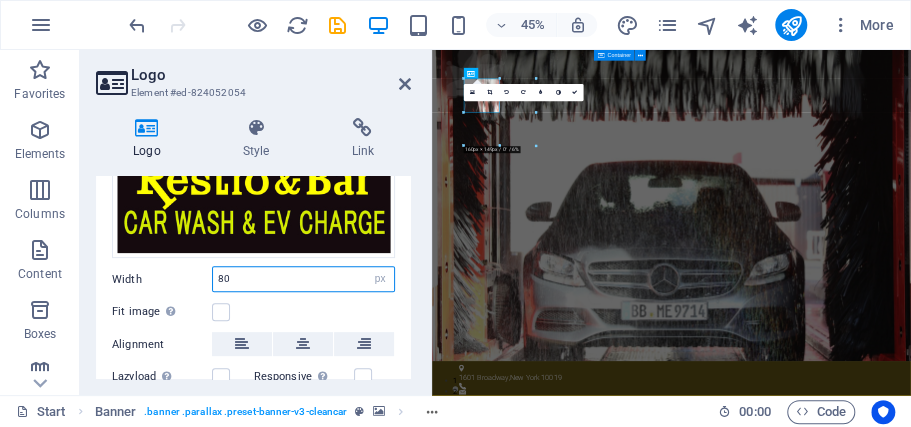 click on "80" at bounding box center [303, 279] 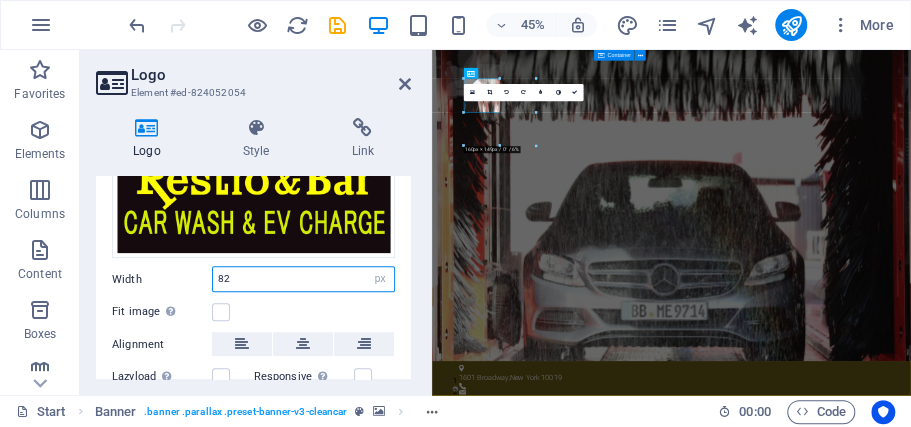 type on "82" 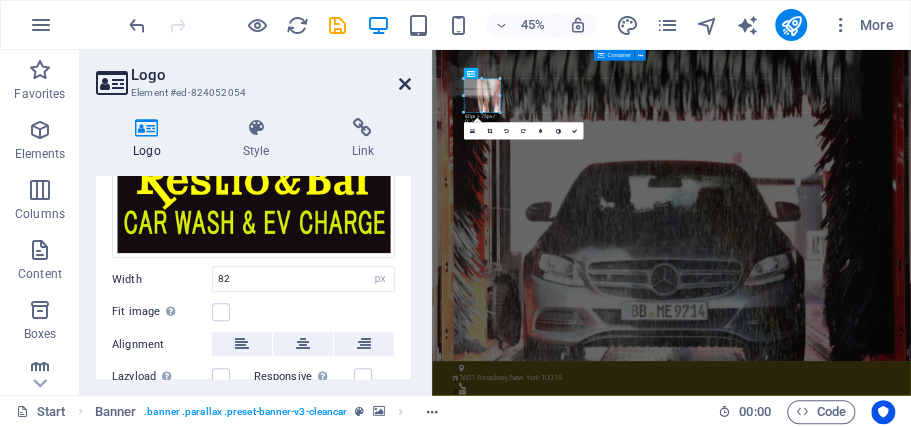 click at bounding box center (405, 84) 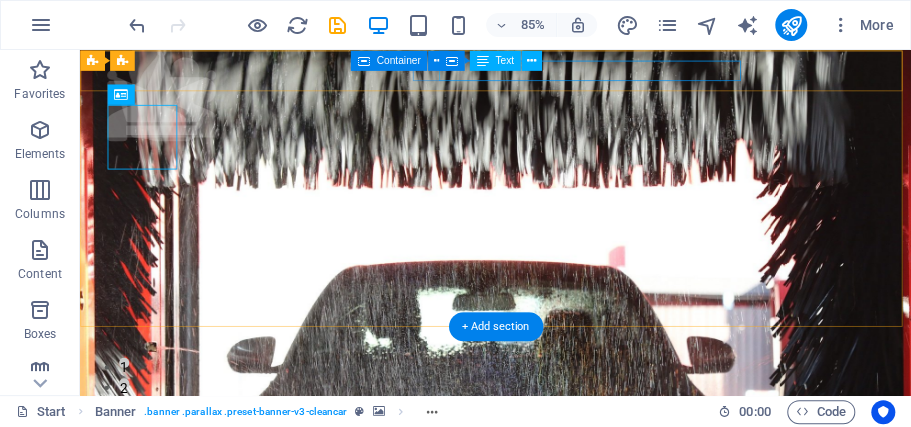 click on "[EMAIL]" at bounding box center [564, 828] 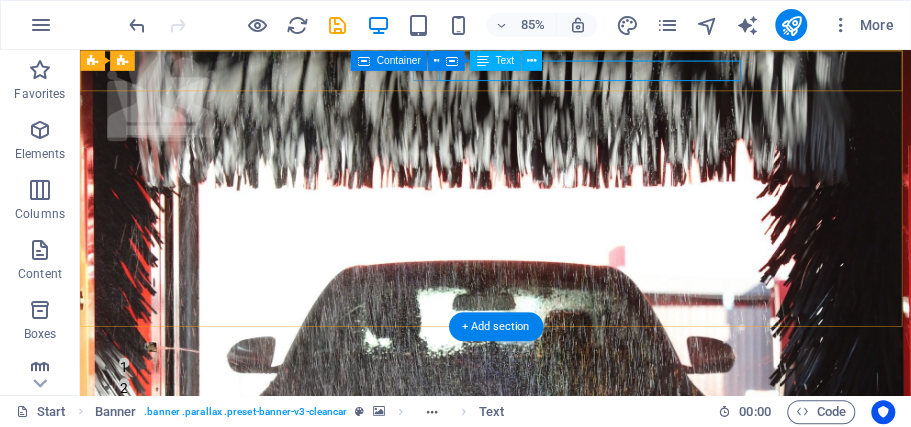 click on "[EMAIL]" at bounding box center [564, 828] 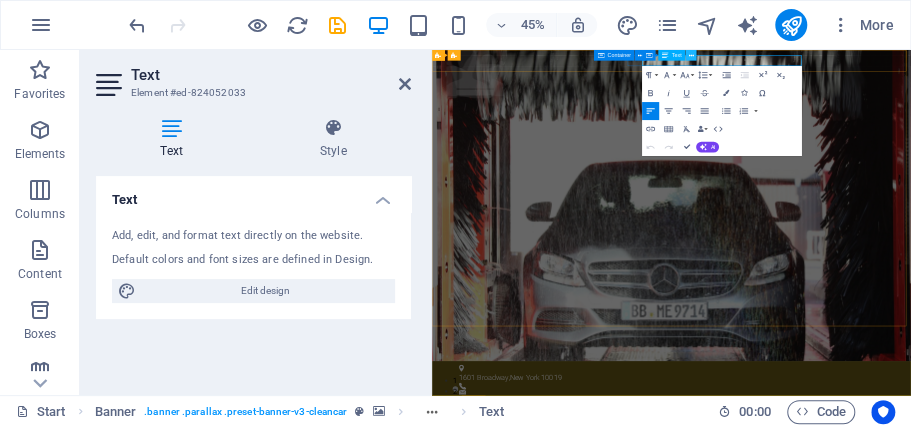 click at bounding box center (691, 55) 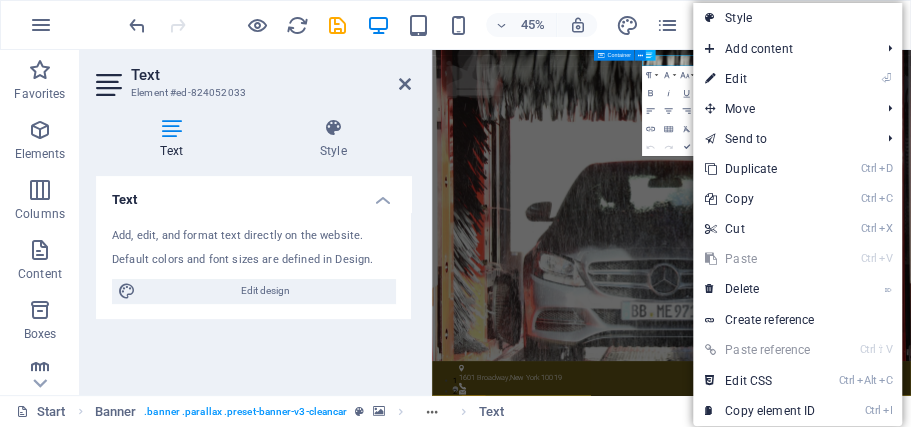click on "More" at bounding box center (758, 25) 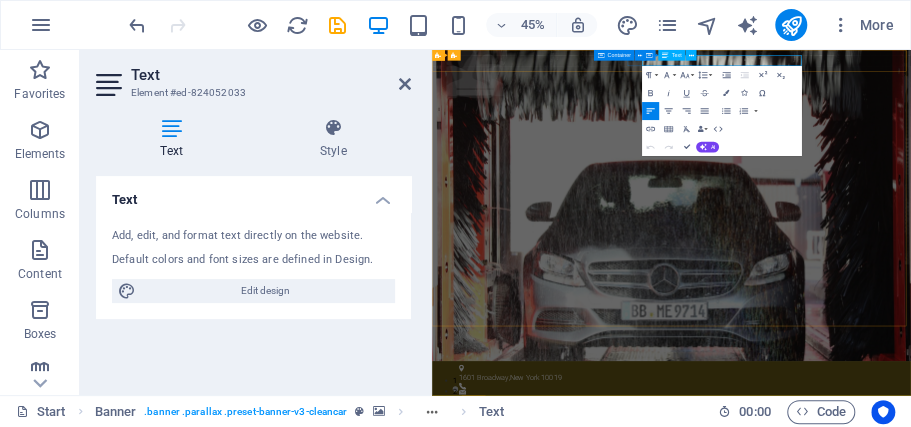 click on "[EMAIL]" at bounding box center (524, 827) 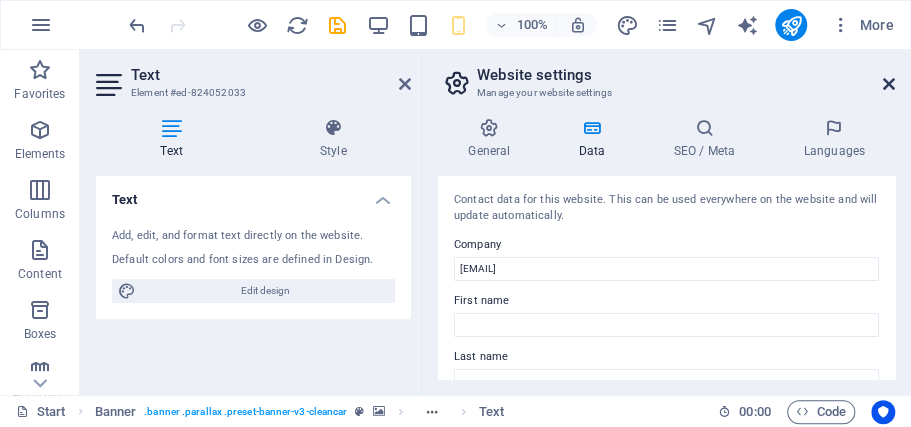click at bounding box center [889, 84] 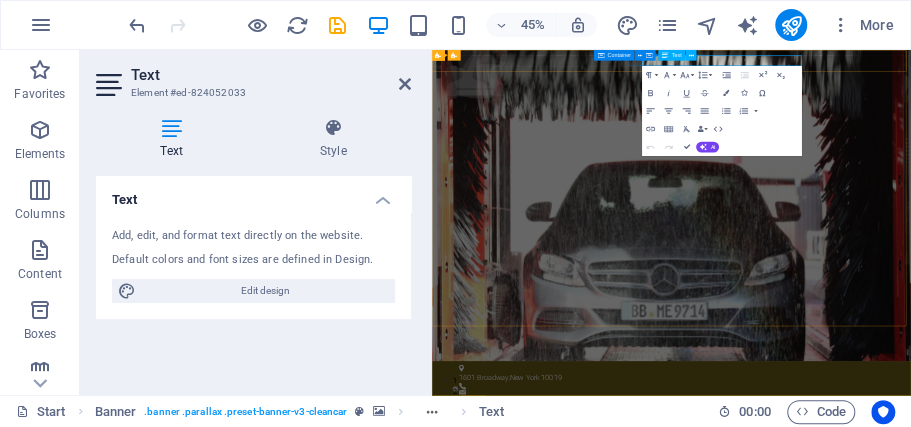 click on "[EMAIL]" at bounding box center (524, 827) 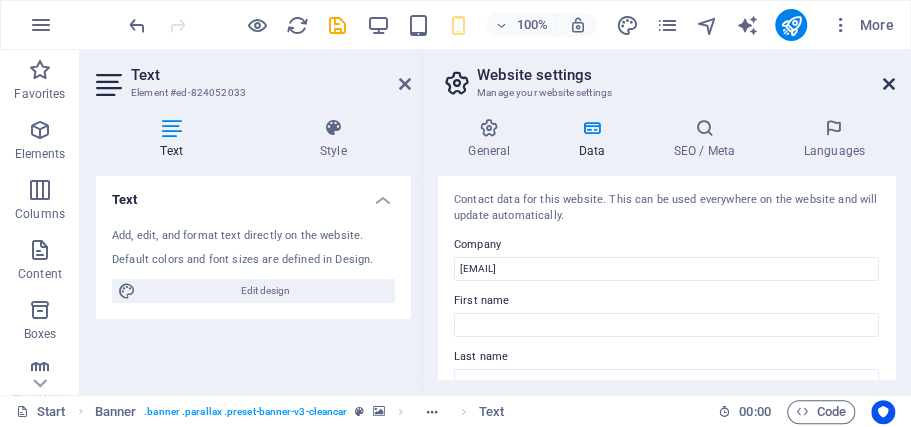 click at bounding box center (889, 84) 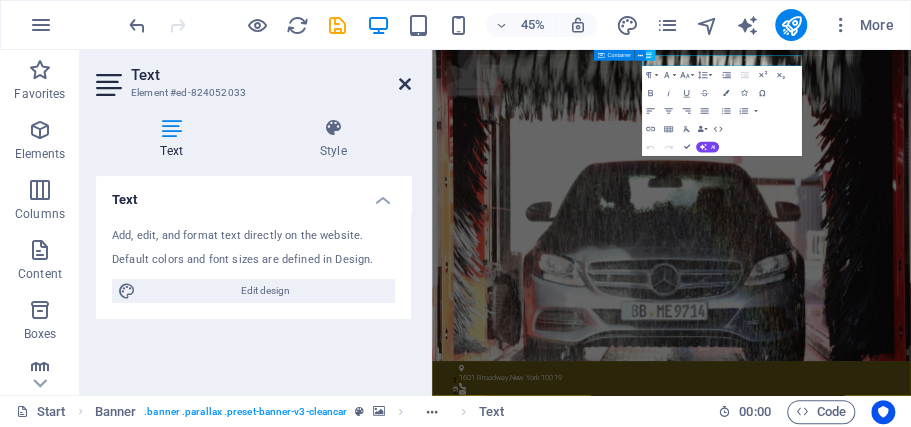 drag, startPoint x: 402, startPoint y: 84, endPoint x: 428, endPoint y: 43, distance: 48.548943 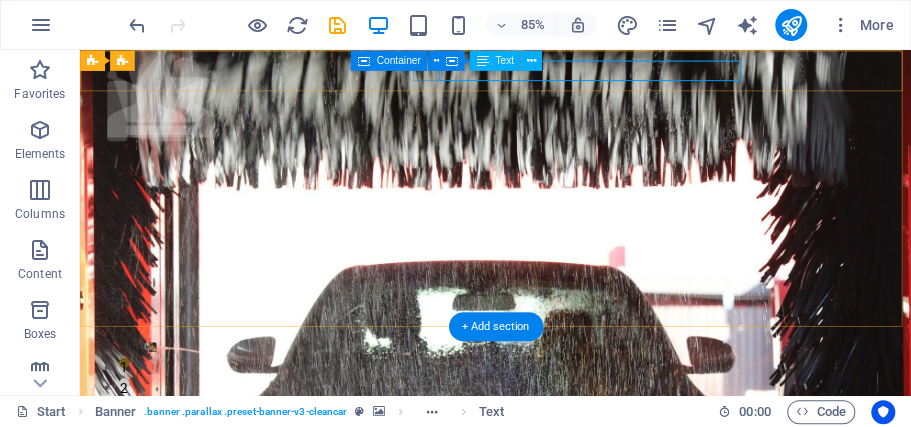 click on "[EMAIL]" at bounding box center (564, 828) 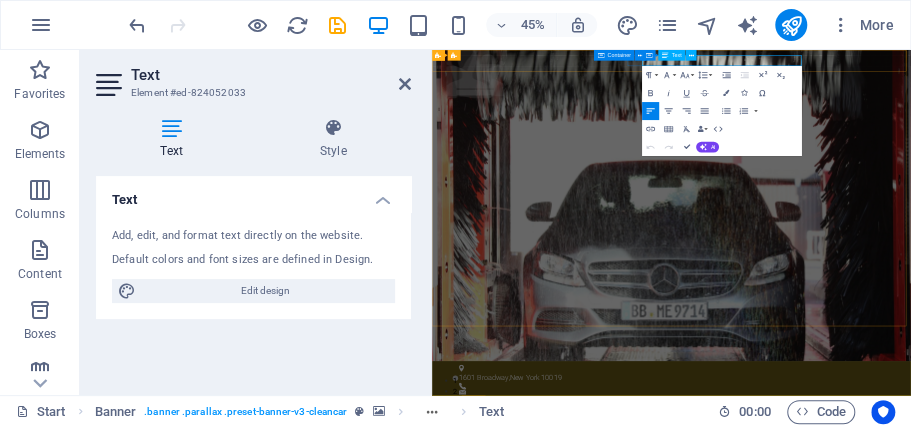 click at bounding box center [691, 55] 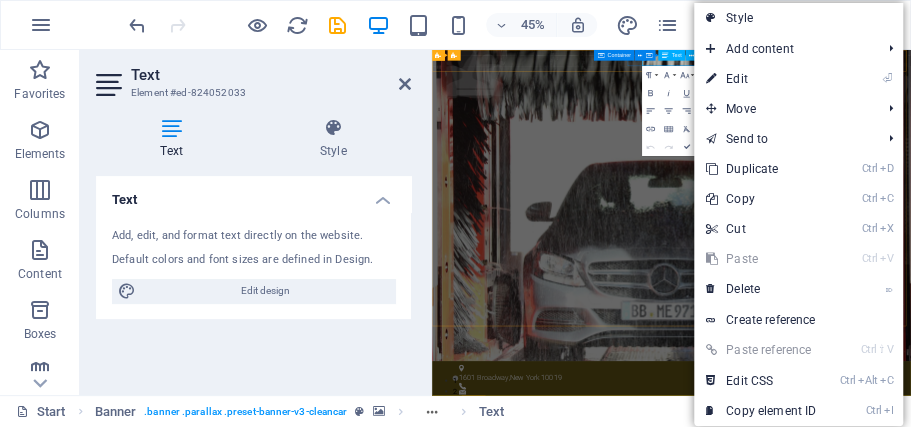 type 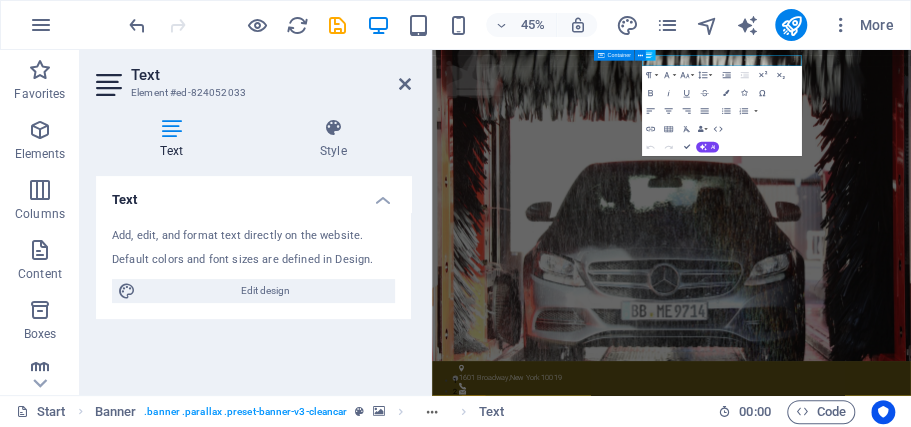 click on "45% More" at bounding box center (455, 25) 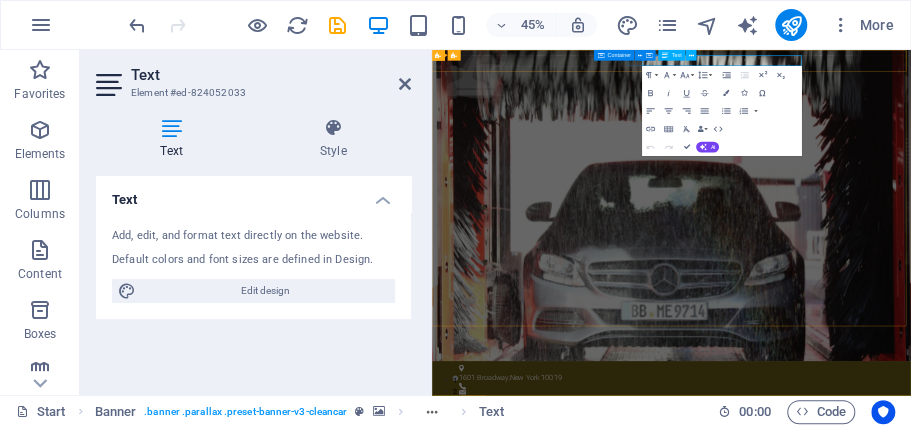 click on "[EMAIL]" at bounding box center (524, 827) 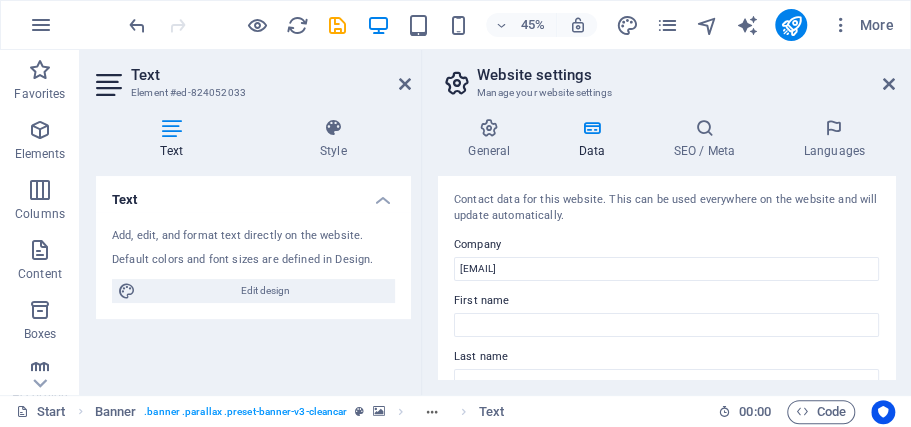 scroll, scrollTop: 0, scrollLeft: 8, axis: horizontal 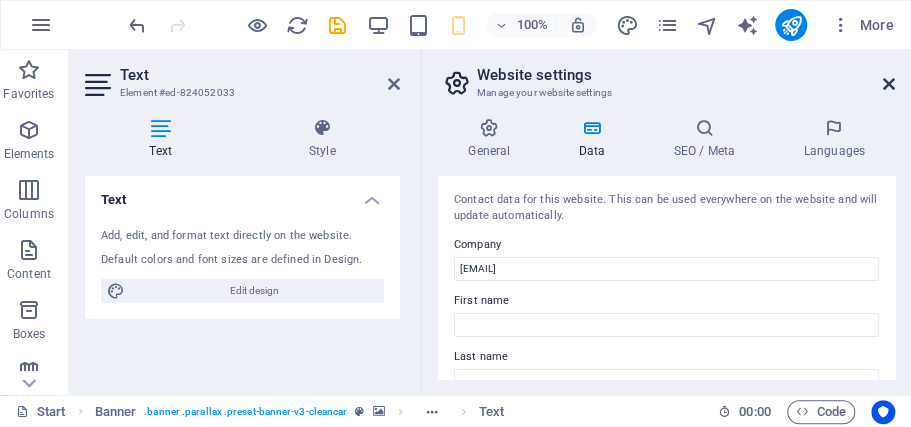 click at bounding box center (889, 84) 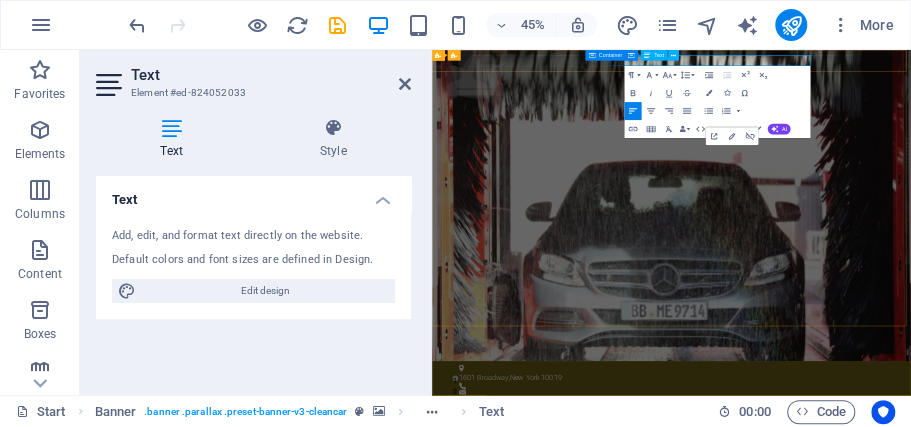 scroll, scrollTop: 0, scrollLeft: 0, axis: both 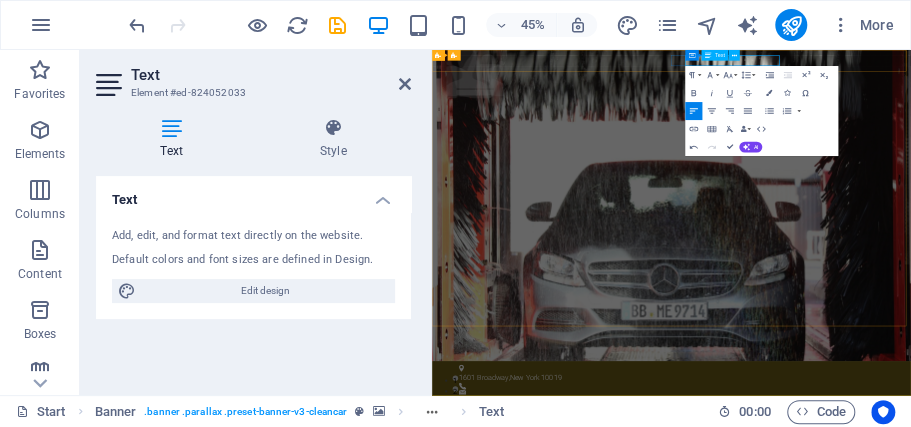 click on "contac.emerging.@gmail.com" at bounding box center [959, 828] 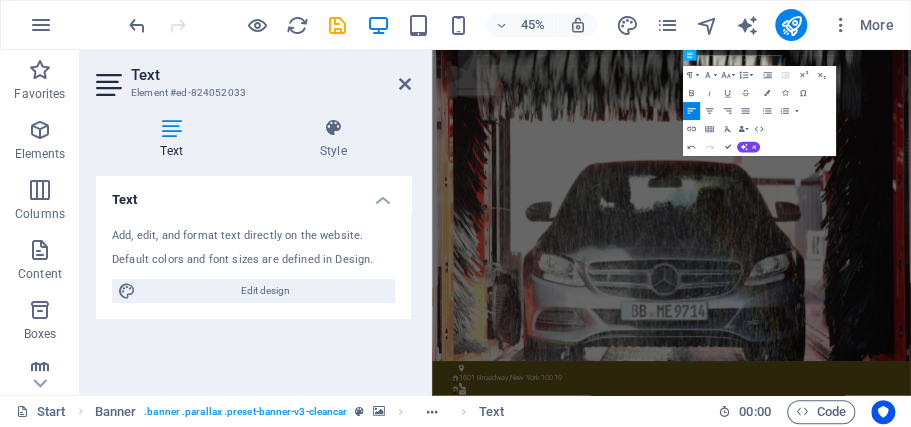 click on "Start About us Services Pricing Locations Contact" at bounding box center (964, 1038) 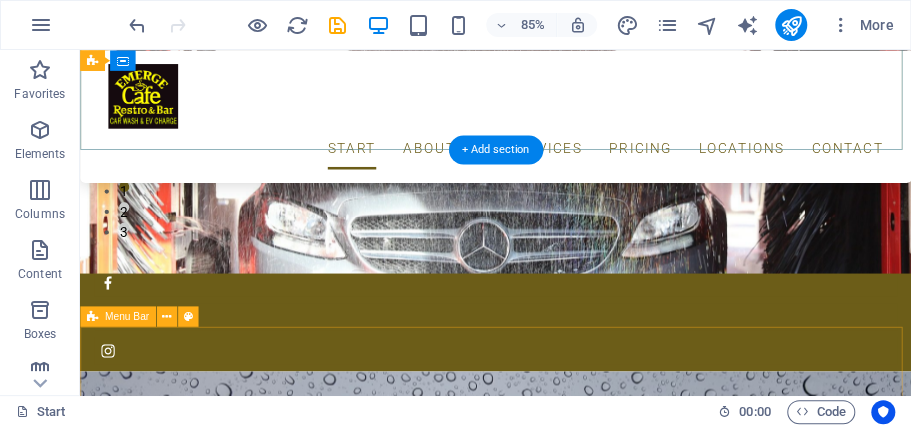 scroll, scrollTop: 200, scrollLeft: 0, axis: vertical 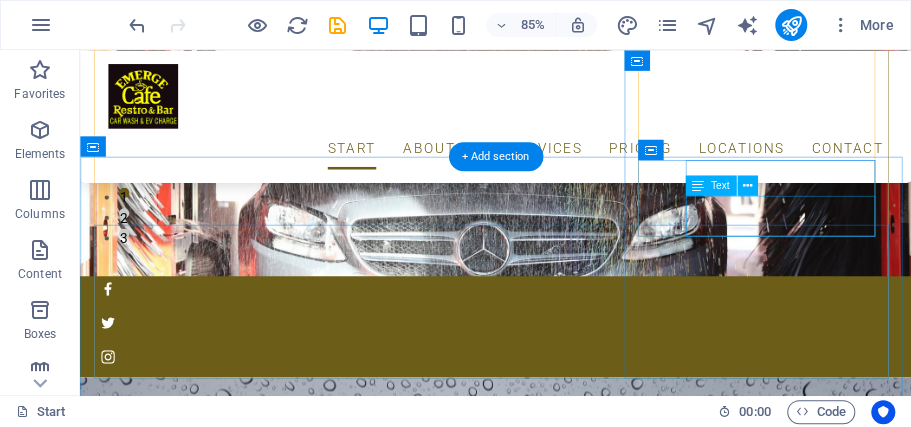 click on "[EMAIL]" at bounding box center [139, 1512] 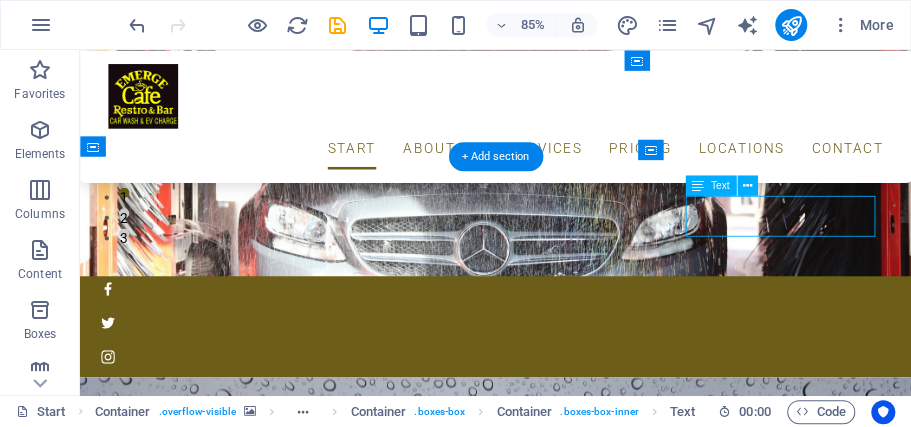 click on "[EMAIL]" at bounding box center (139, 1512) 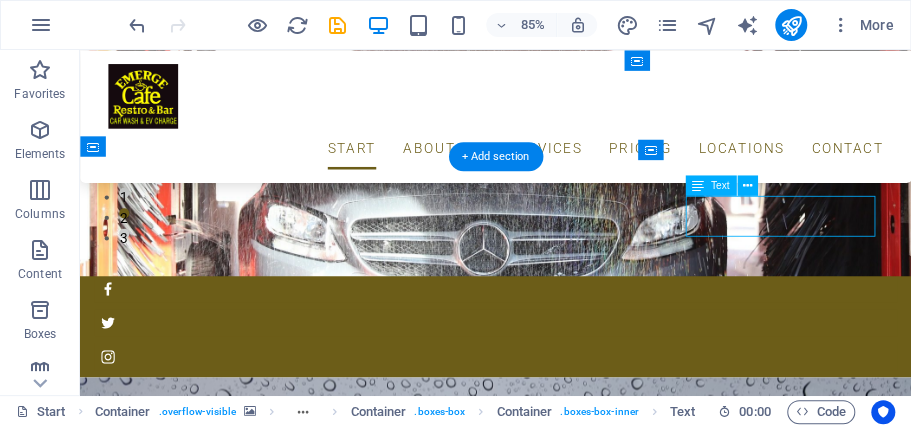 click on "Write us an email: [EMAIL]" at bounding box center [569, 1501] 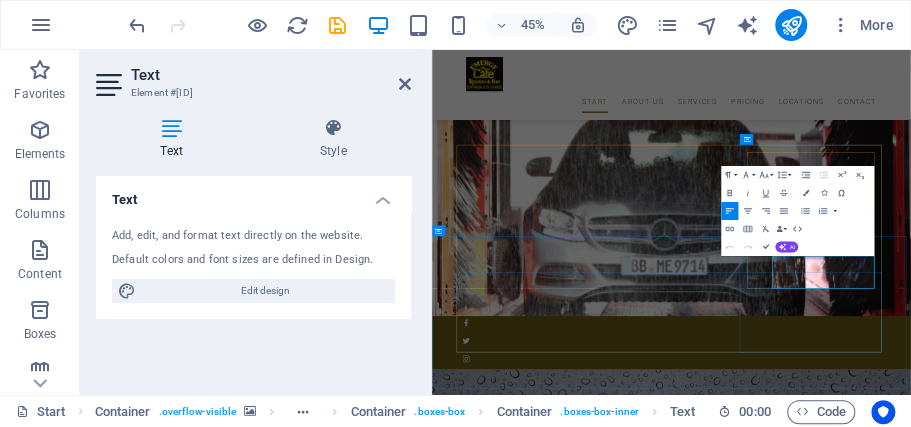 click on "[EMAIL]" at bounding box center [534, 1834] 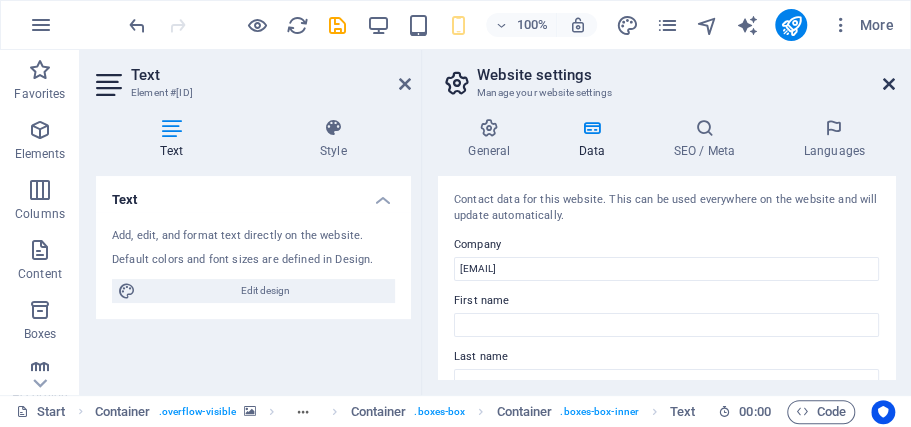 drag, startPoint x: 886, startPoint y: 90, endPoint x: 1004, endPoint y: 100, distance: 118.42297 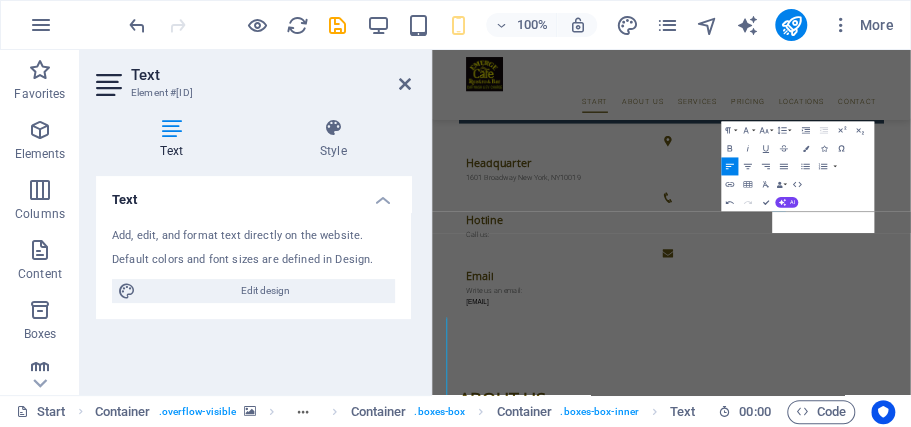 scroll, scrollTop: 298, scrollLeft: 0, axis: vertical 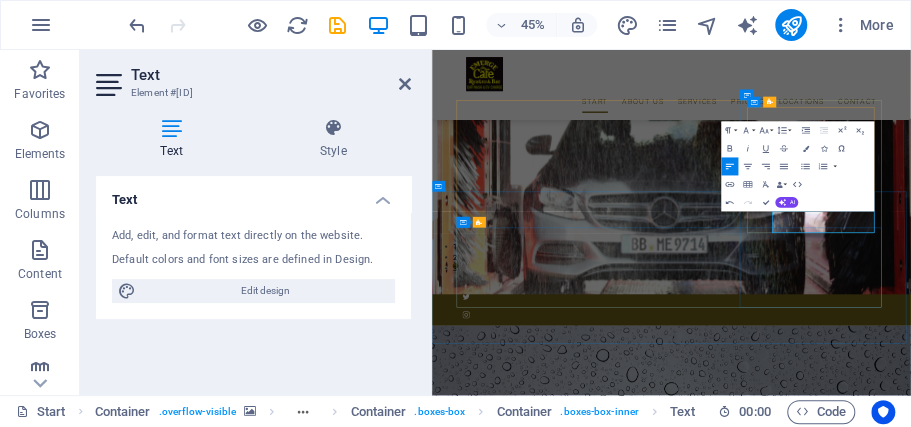 click on "[EMAIL]" at bounding box center [533, 1737] 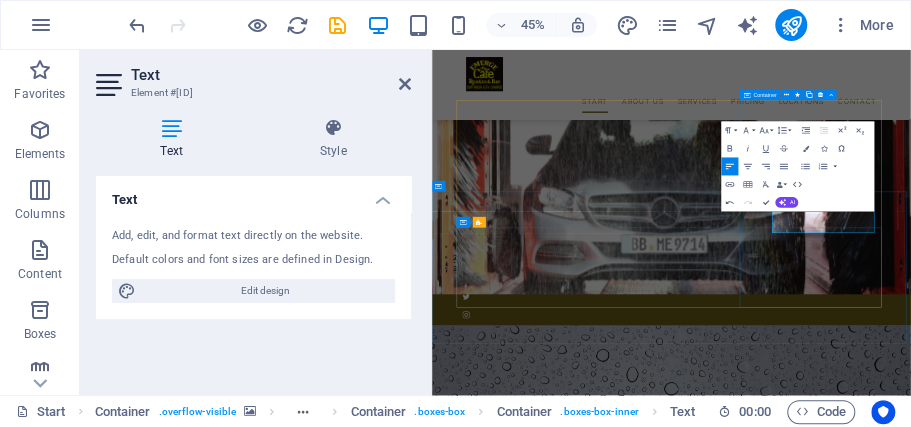 click on "Headquarter [NUMBER] [STREET]   [CITY] , [STATE]  [ZIP] Hotline Call us: Email Write us an email: [EMAIL]" at bounding box center (964, 1553) 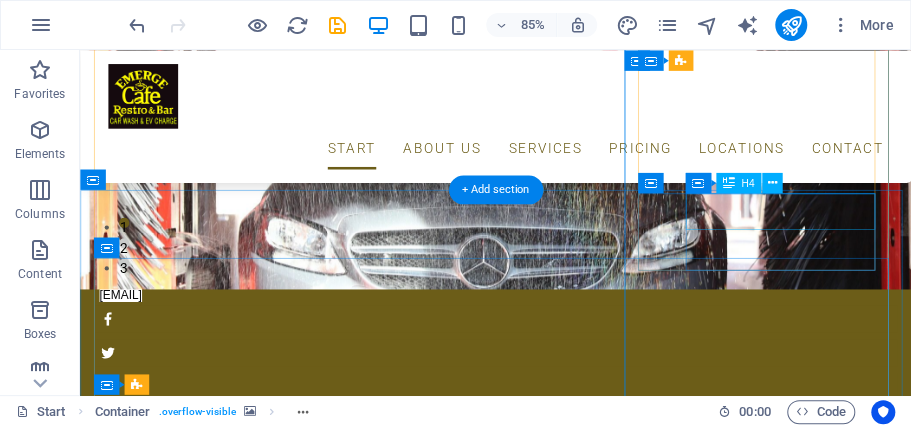 scroll, scrollTop: 32, scrollLeft: 0, axis: vertical 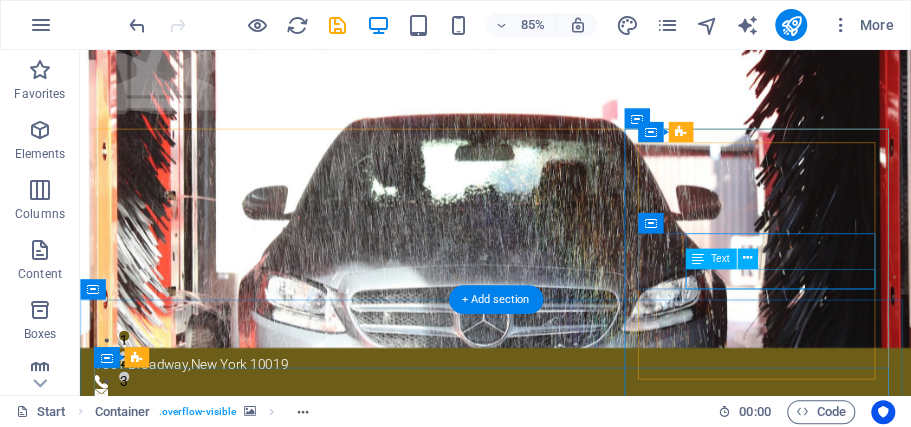 click on "Call us:" at bounding box center [569, 1688] 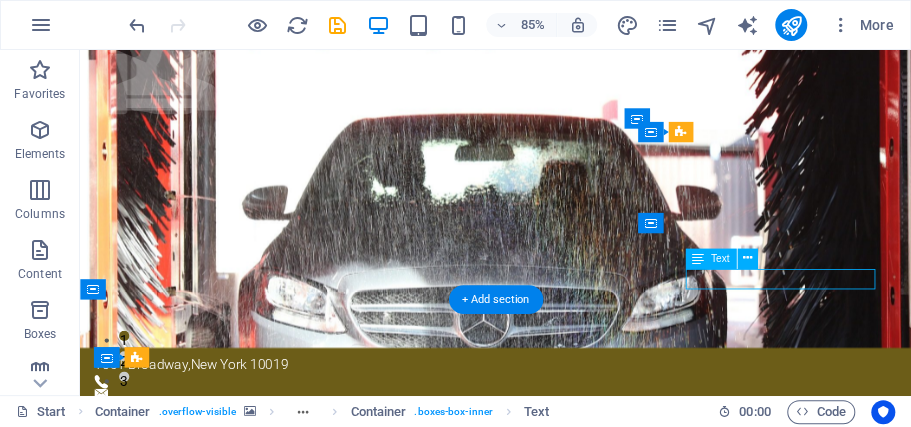 click on "Call us:" at bounding box center (569, 1688) 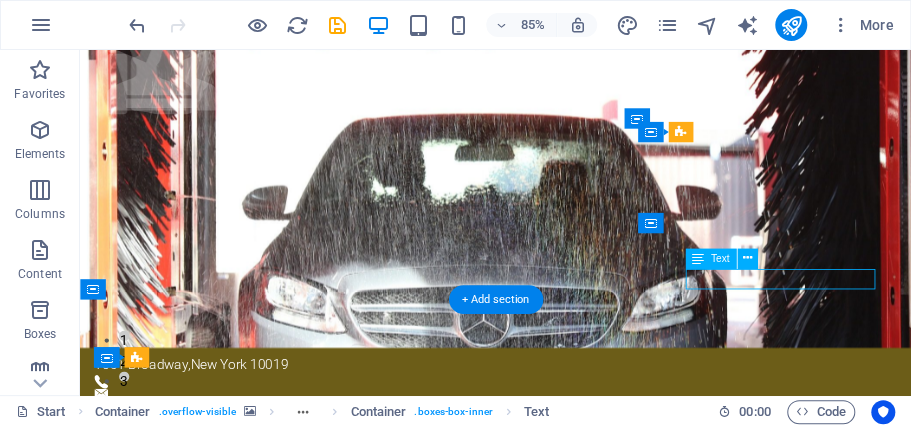 click on "Call us:" at bounding box center (569, 1688) 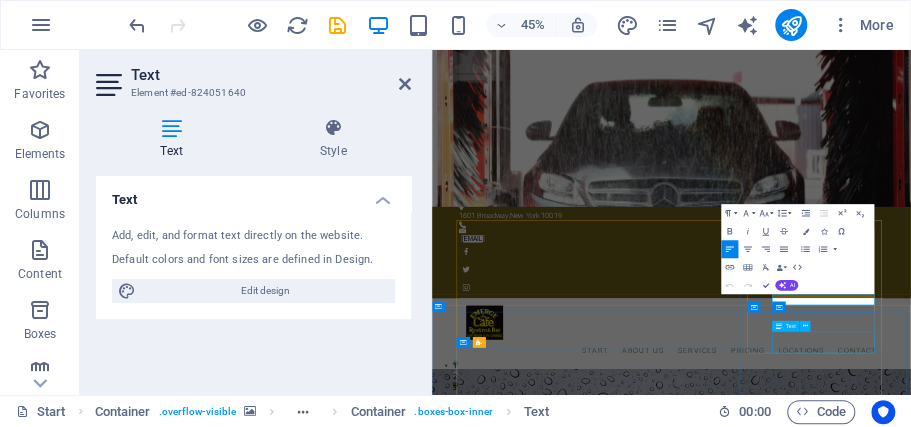 click on "Write us an email: [EMAIL]" at bounding box center [964, 1825] 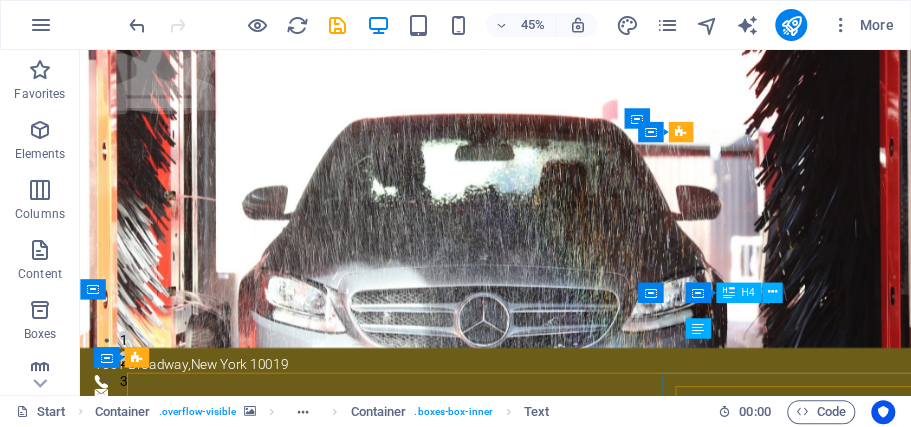 click on "Email" at bounding box center [569, 1780] 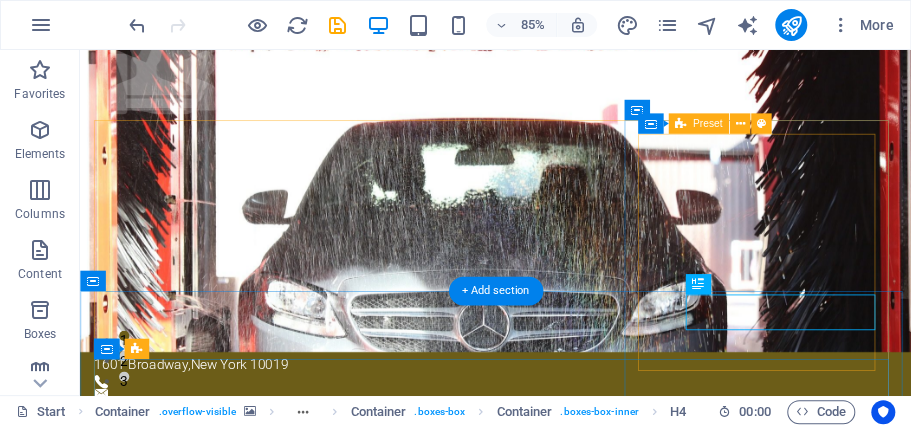 scroll, scrollTop: 98, scrollLeft: 0, axis: vertical 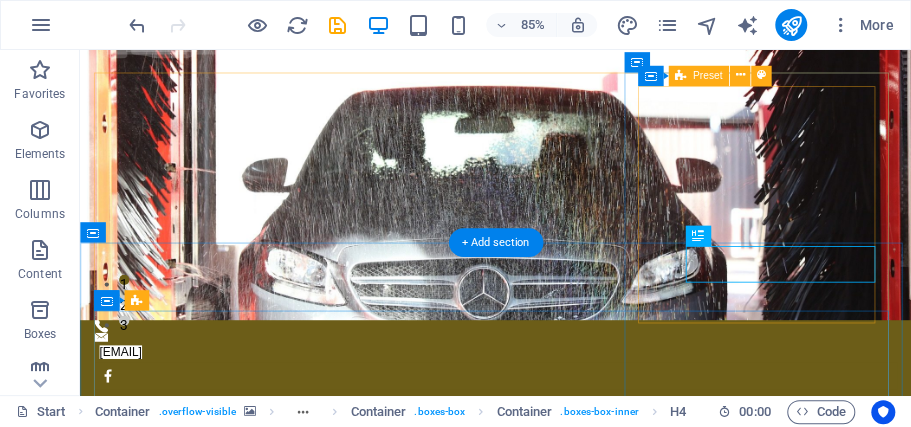 click on "Headquarter [NUMBER] [STREET]   [CITY] , [STATE]  [ZIP] Hotline Call us: Email Write us an email: [EMAIL]" at bounding box center (569, 1588) 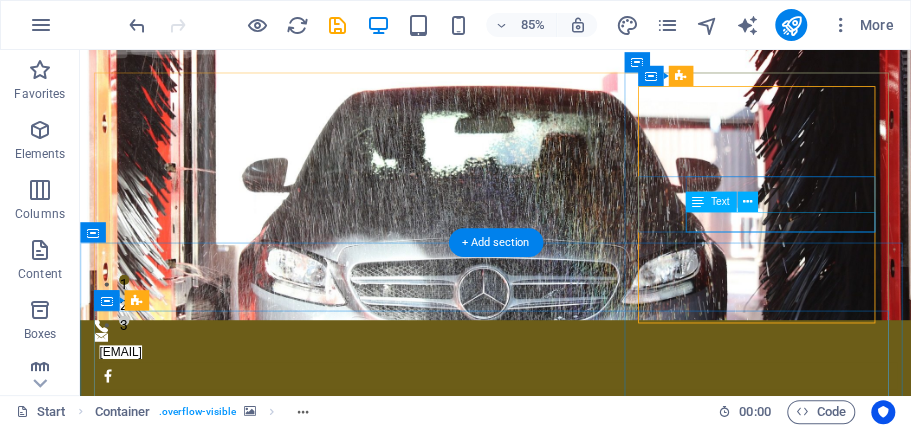 click on "Call us:" at bounding box center [569, 1622] 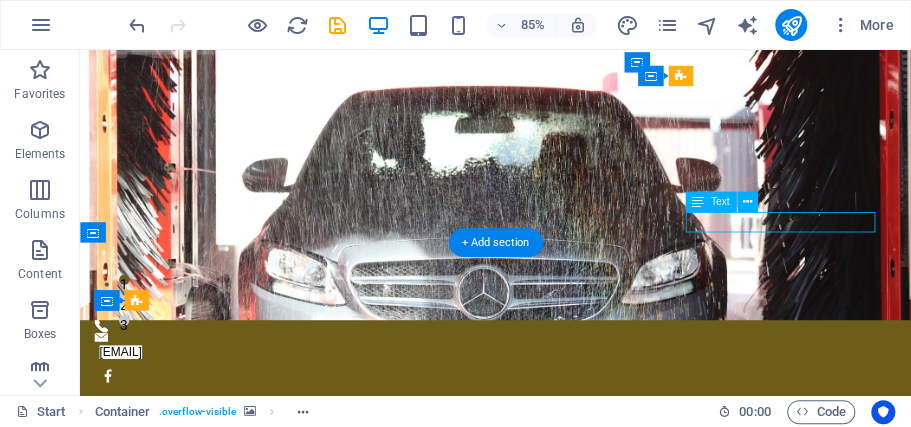 click on "Call us:" at bounding box center (569, 1622) 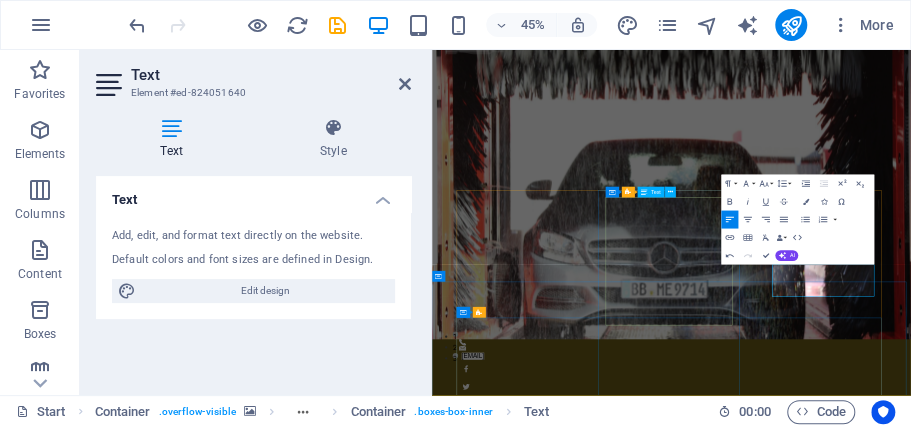 click on "Monday 8am - 8pm Tuesday 8am - 8pm Wednesday 8am - 8pm Thursday 8am - 8pm Friday 8am - 8pm Saturday 9am - 6pm Sunday closed" at bounding box center [964, 1540] 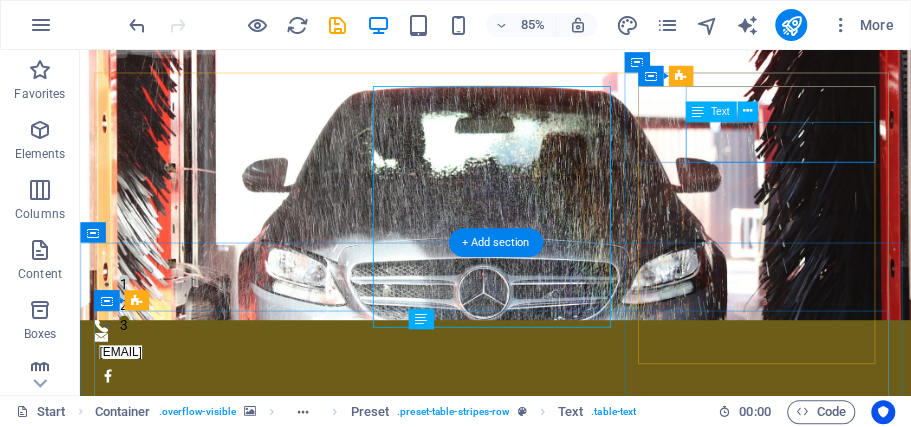 click on "[NUMBER] [STREET]   [CITY] , [STATE]  [ZIP]" at bounding box center (569, 1498) 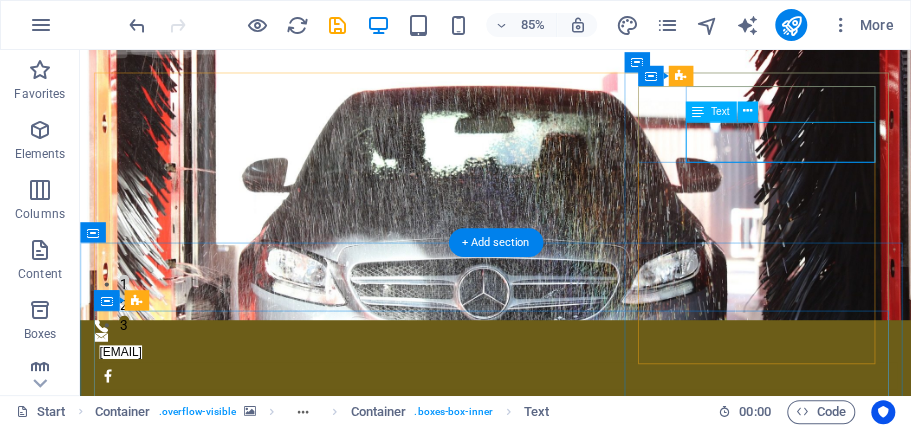 click on "1601 Broadway" at bounding box center (168, 1497) 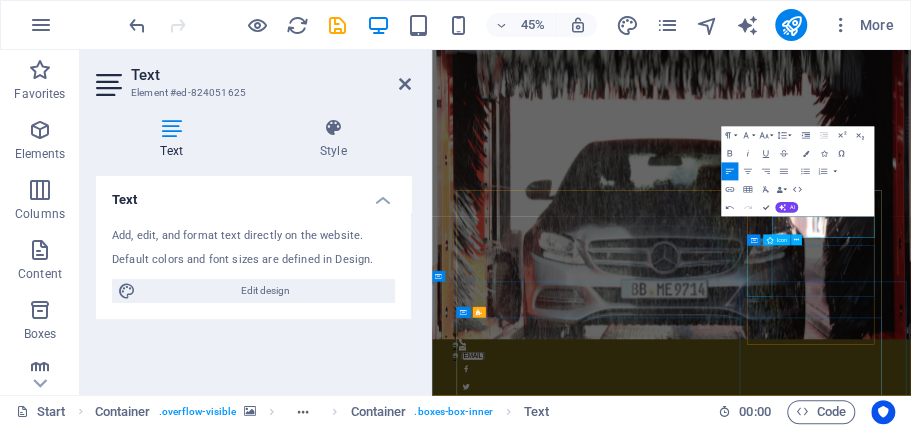 click at bounding box center (964, 1865) 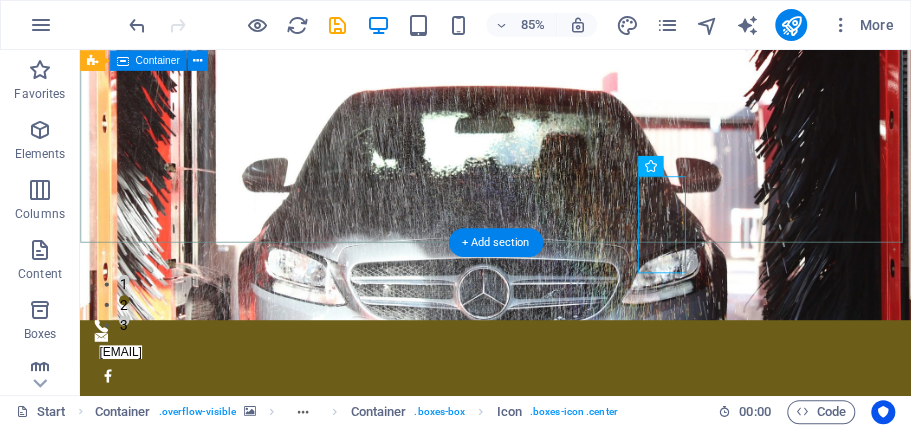 click on "Start About us Services Pricing Locations Contact" at bounding box center [569, 615] 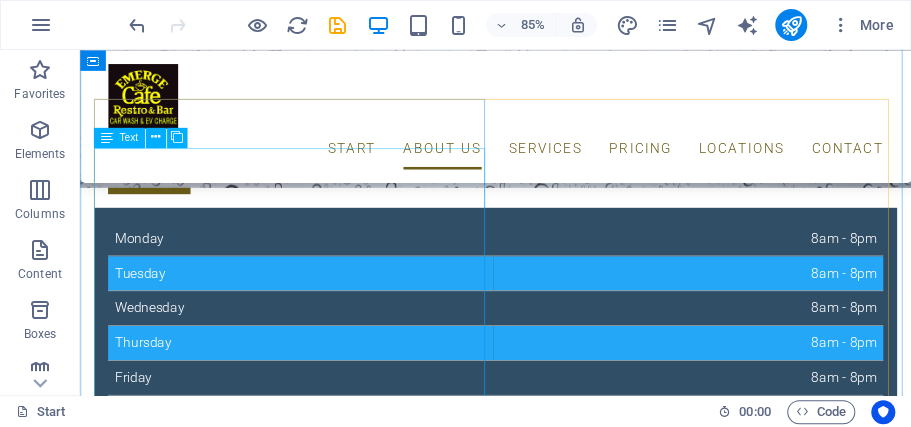 scroll, scrollTop: 632, scrollLeft: 0, axis: vertical 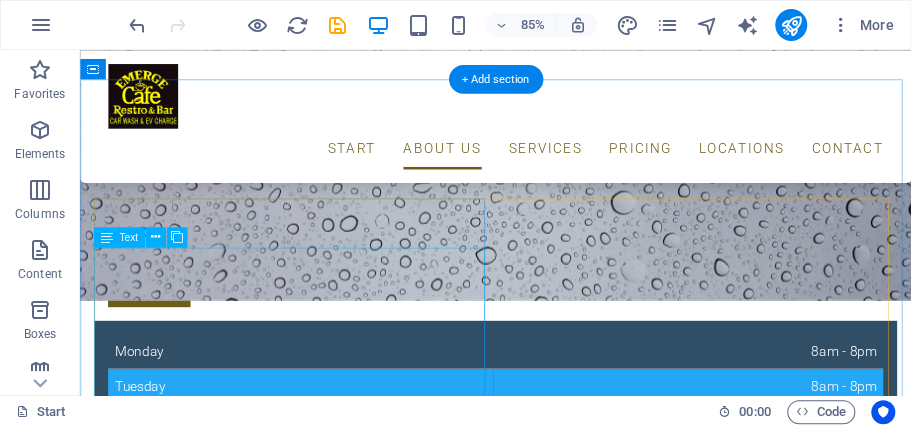 click on "Lorem ipsum dolor sit amet, consetetur sadipscing elitr, sed diam nonumy eirmod tempor invidunt ut labore et dolore magna aliquyam erat, sed diam voluptua. At vero eos et accusam et justo duo dolores et ea rebum. Stet clita kasd gubergren, no sea takimata sanctus est Lorem ipsum dolor sit amet. Lorem ipsum dolor sit amet, consetetur sadipscing elitr, sed diam nonumy eirmod tempor invidunt ut labore et dolore magna aliquyam erat, sed diam voluptua. At vero eos et accusam et justo duo dolores et ea rebum. Stet clita kasd gubergren, no sea takimata sanctus est Lorem ipsum dolor sit amet. Stet clita kasd gubergren, no sea takimata sanctus est Lorem ipsum dolor sit amet. Lorem ipsum dolor sit amet, consetetur sadipscing elitr, sed diam nonumy eirmod tempor invidunt ut labore et dolore magna aliquyam erat, sed diam voluptua." at bounding box center (569, 1531) 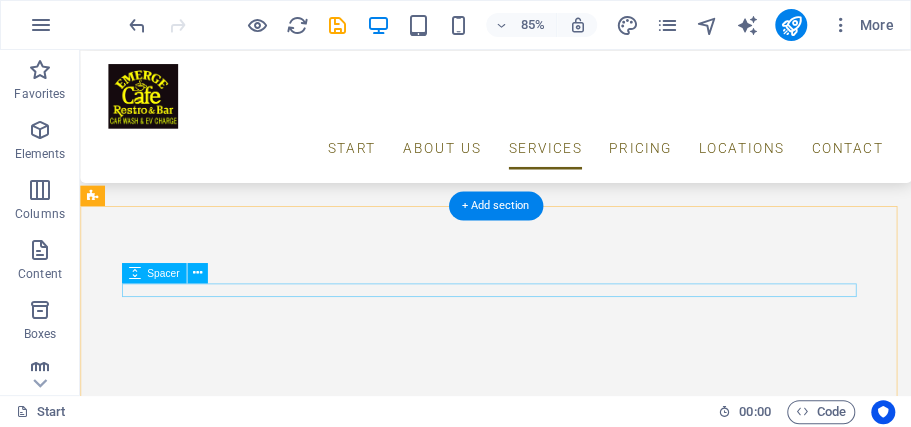 scroll, scrollTop: 4165, scrollLeft: 0, axis: vertical 